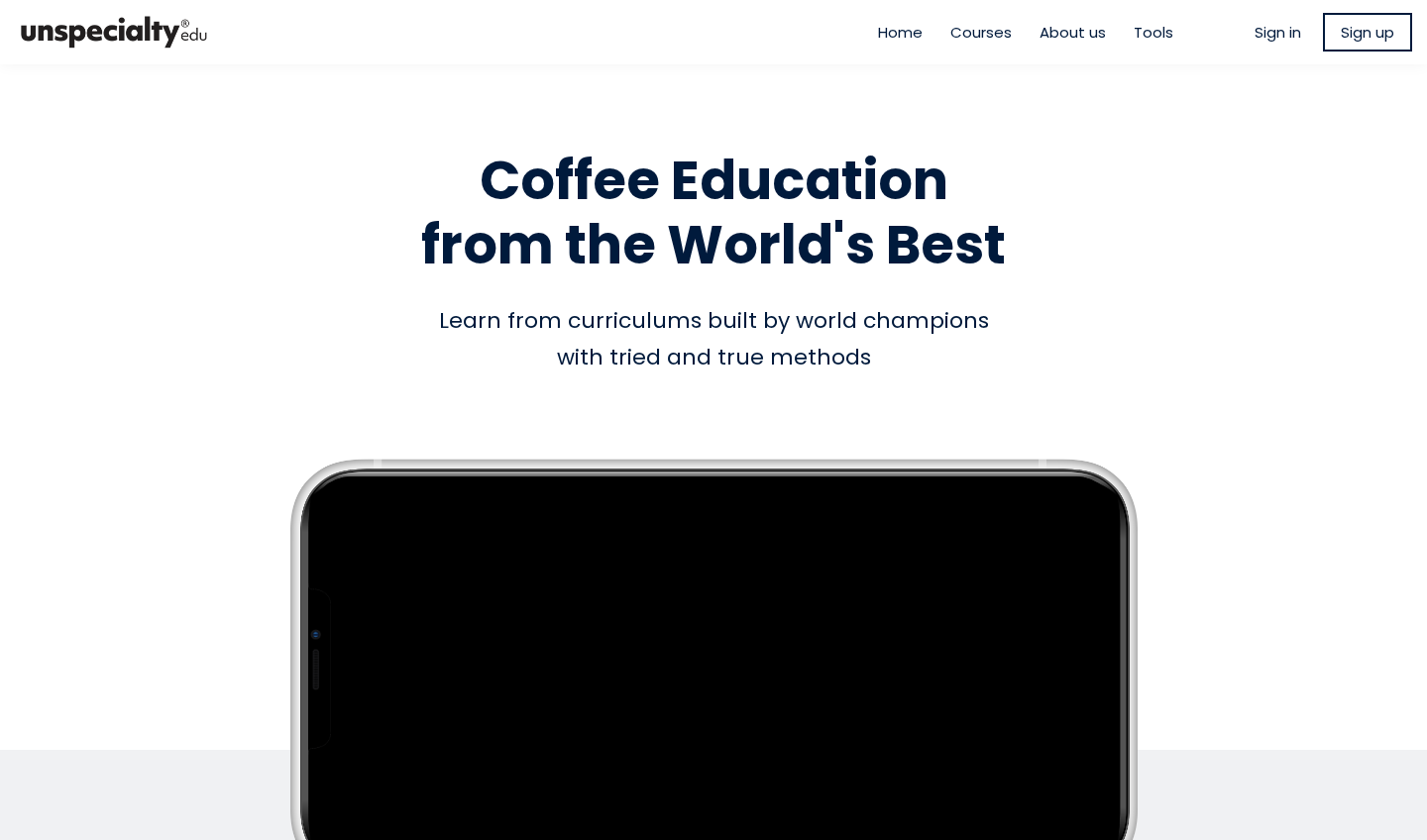 scroll, scrollTop: 0, scrollLeft: 0, axis: both 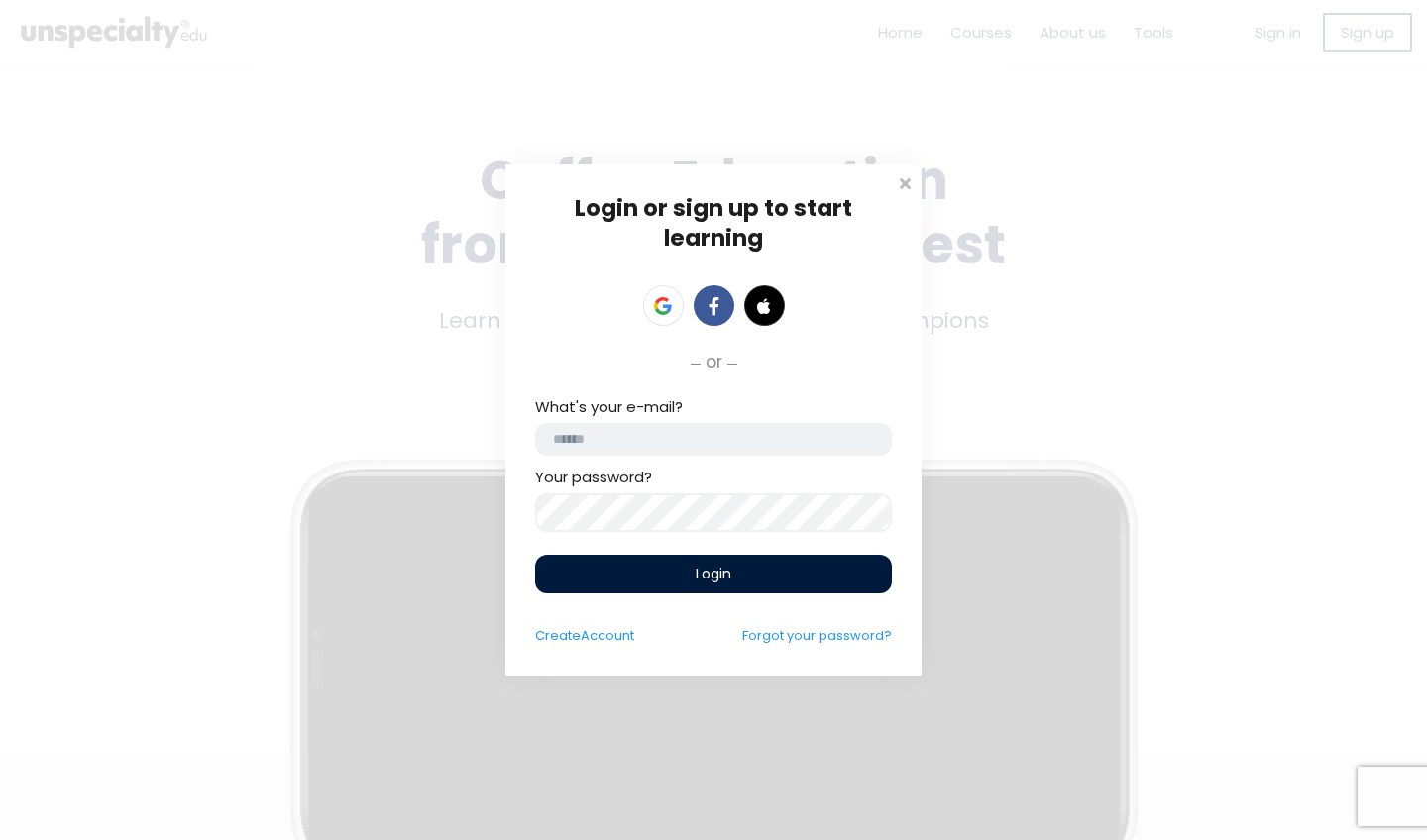 type on "**********" 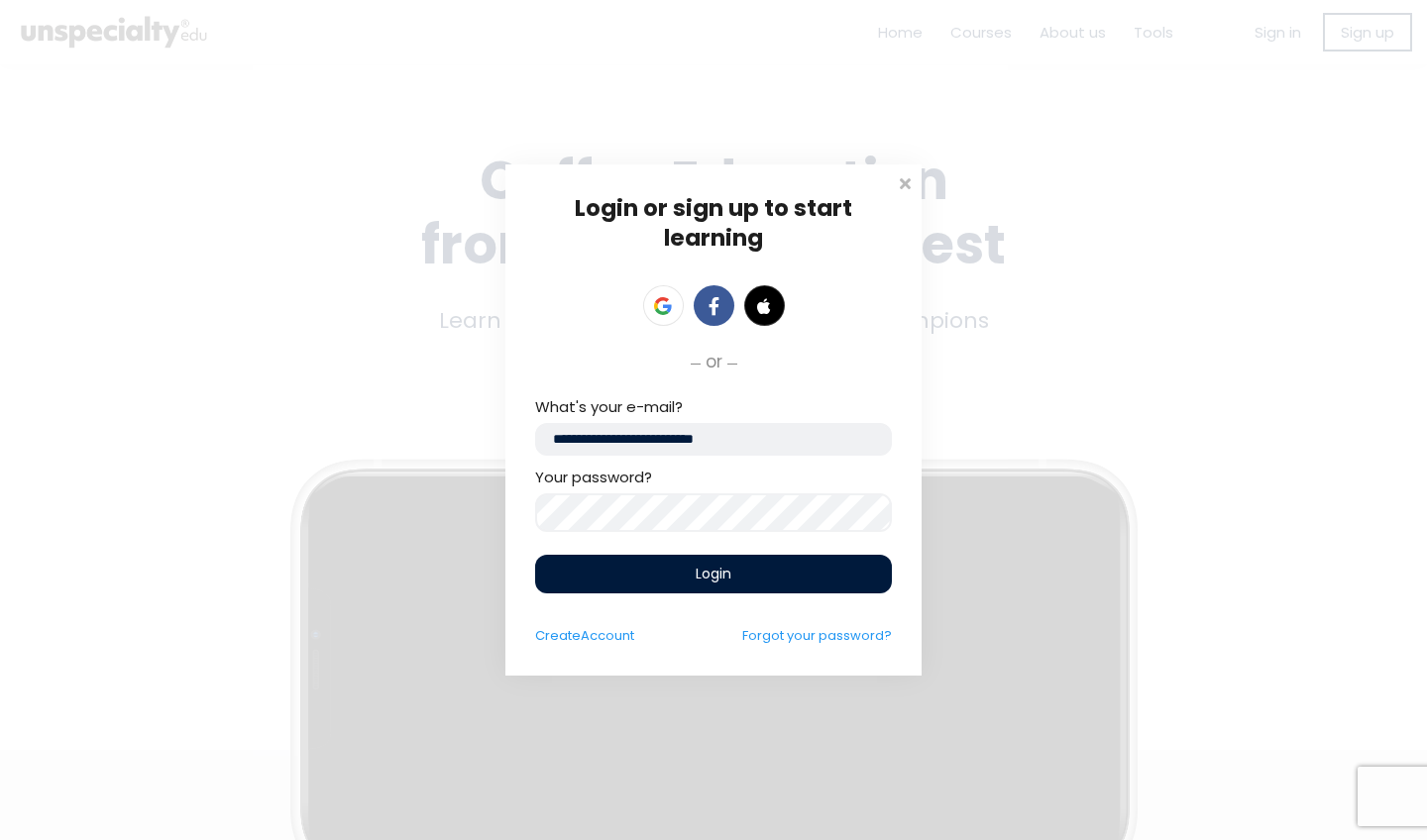 click on "Login" at bounding box center (714, 574) 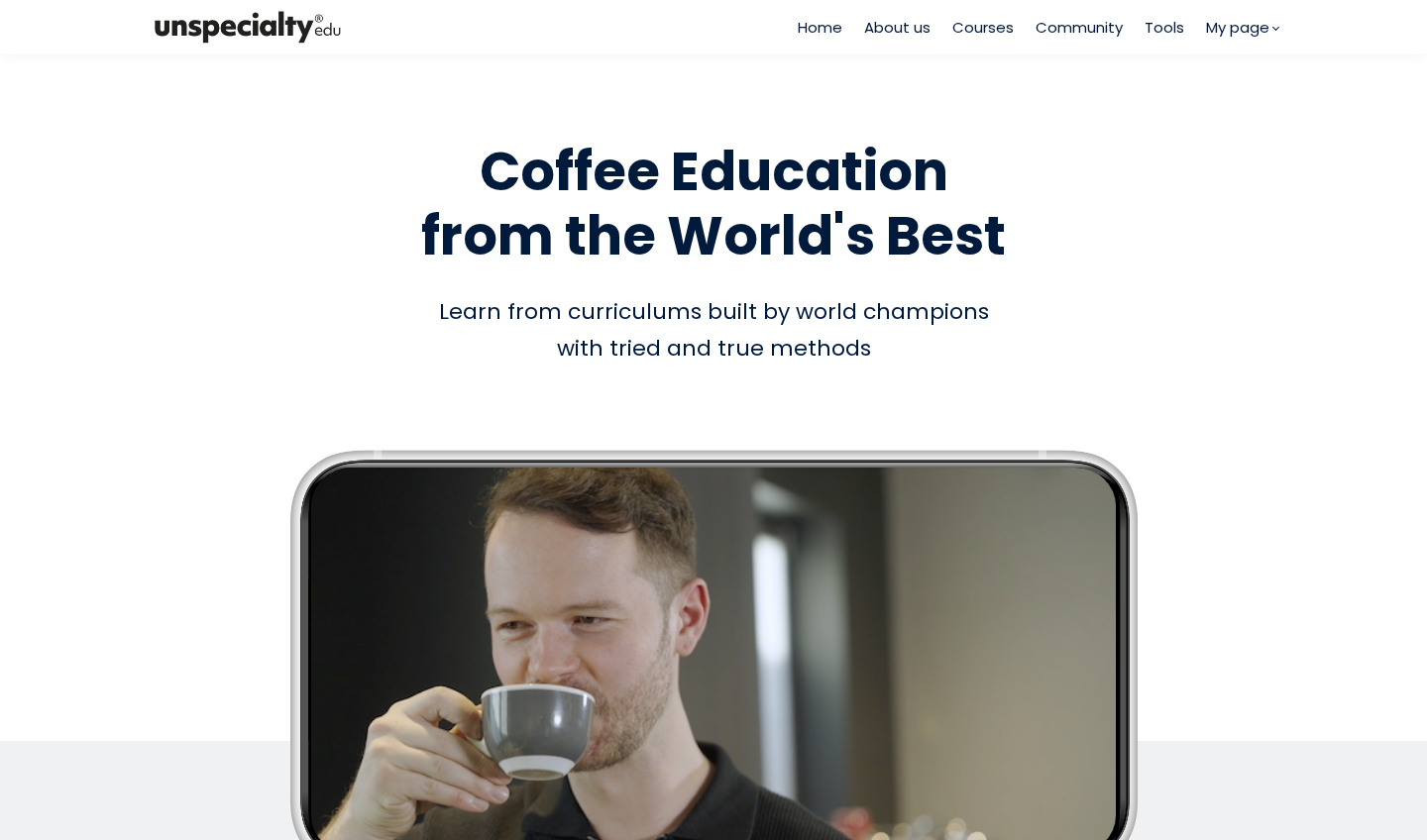 scroll, scrollTop: 0, scrollLeft: 0, axis: both 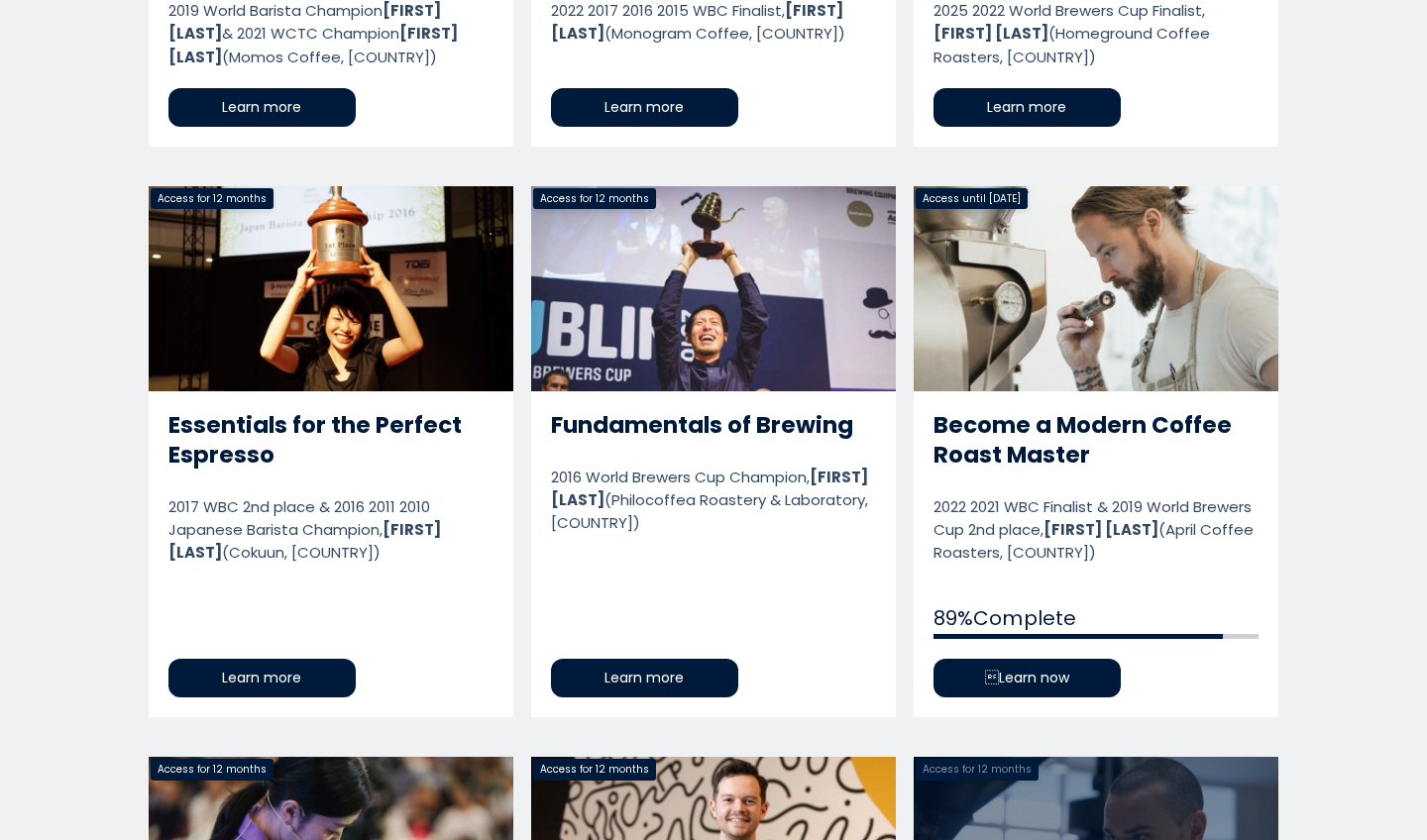 click on "Become a Modern Coffee Roast Master" at bounding box center (1096, 452) 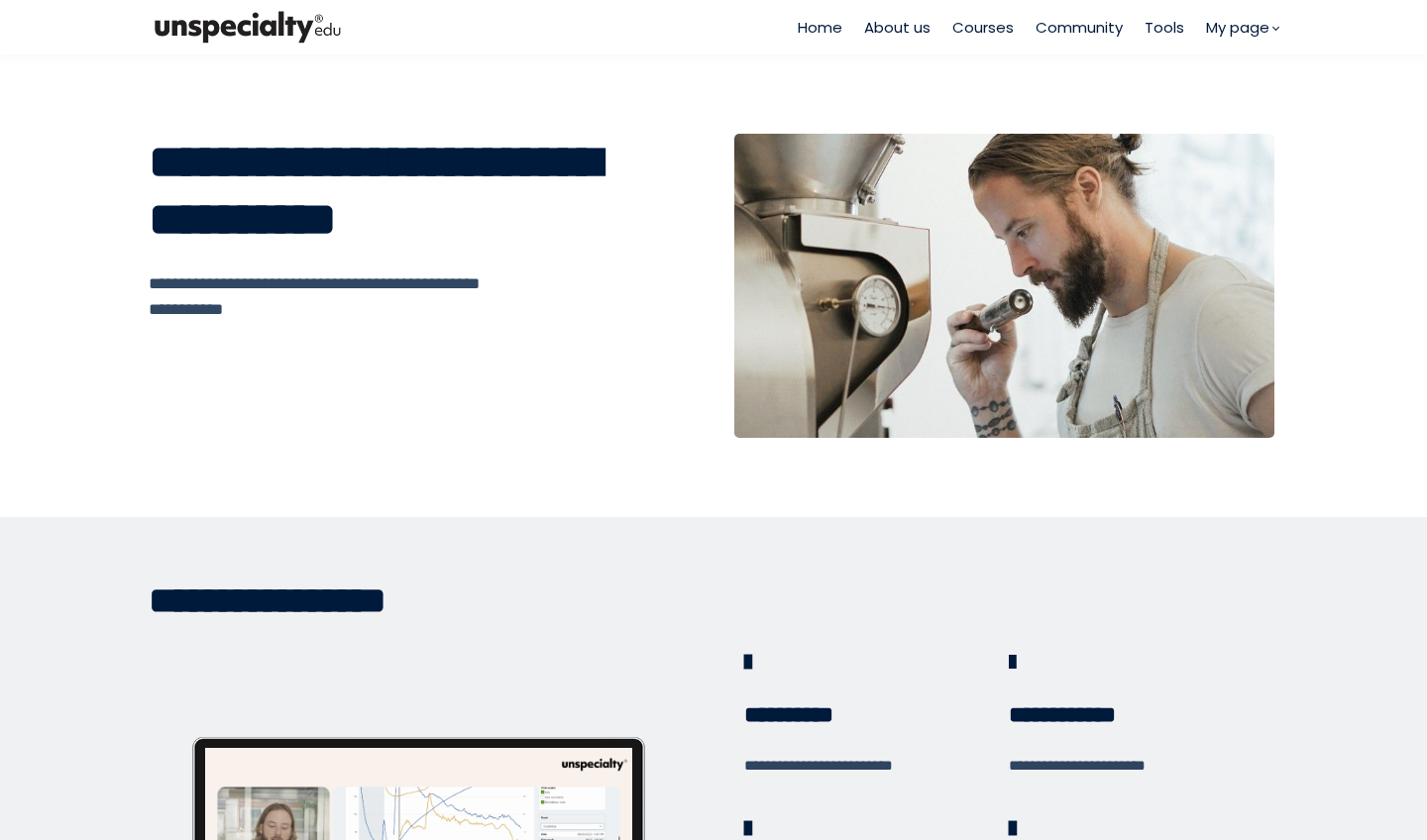 scroll, scrollTop: 0, scrollLeft: 0, axis: both 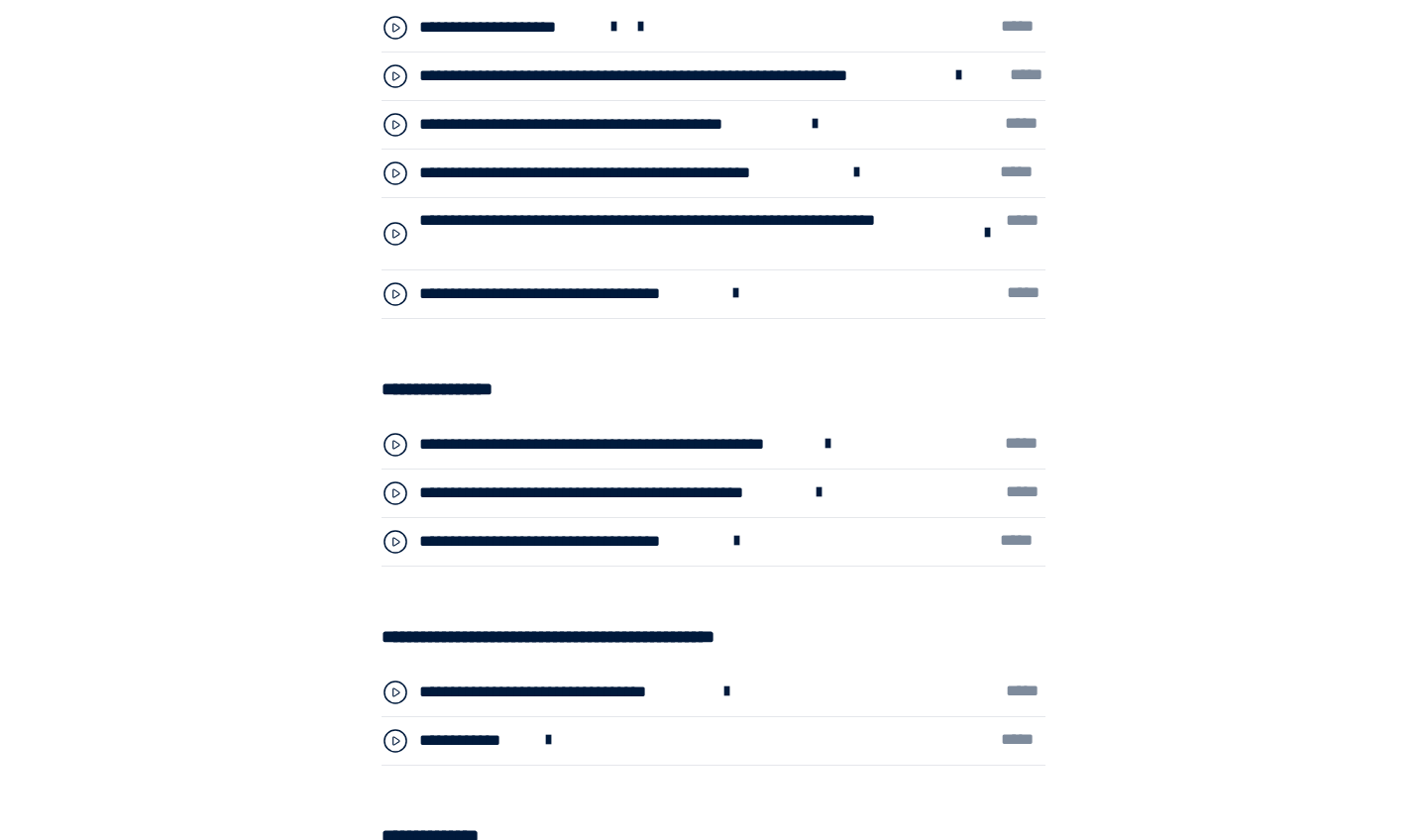 click on "**********" at bounding box center (614, 445) 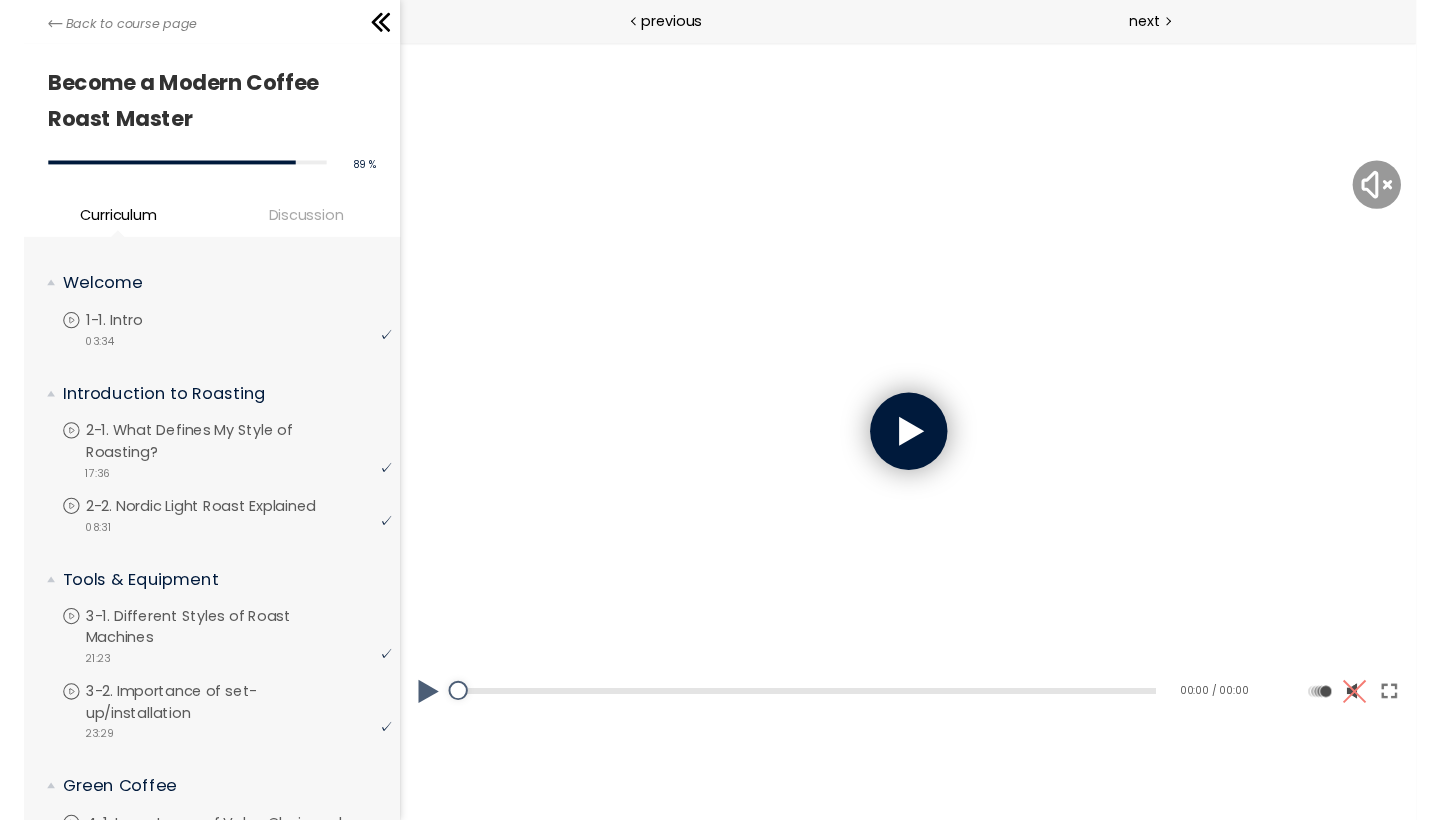 scroll, scrollTop: 0, scrollLeft: 0, axis: both 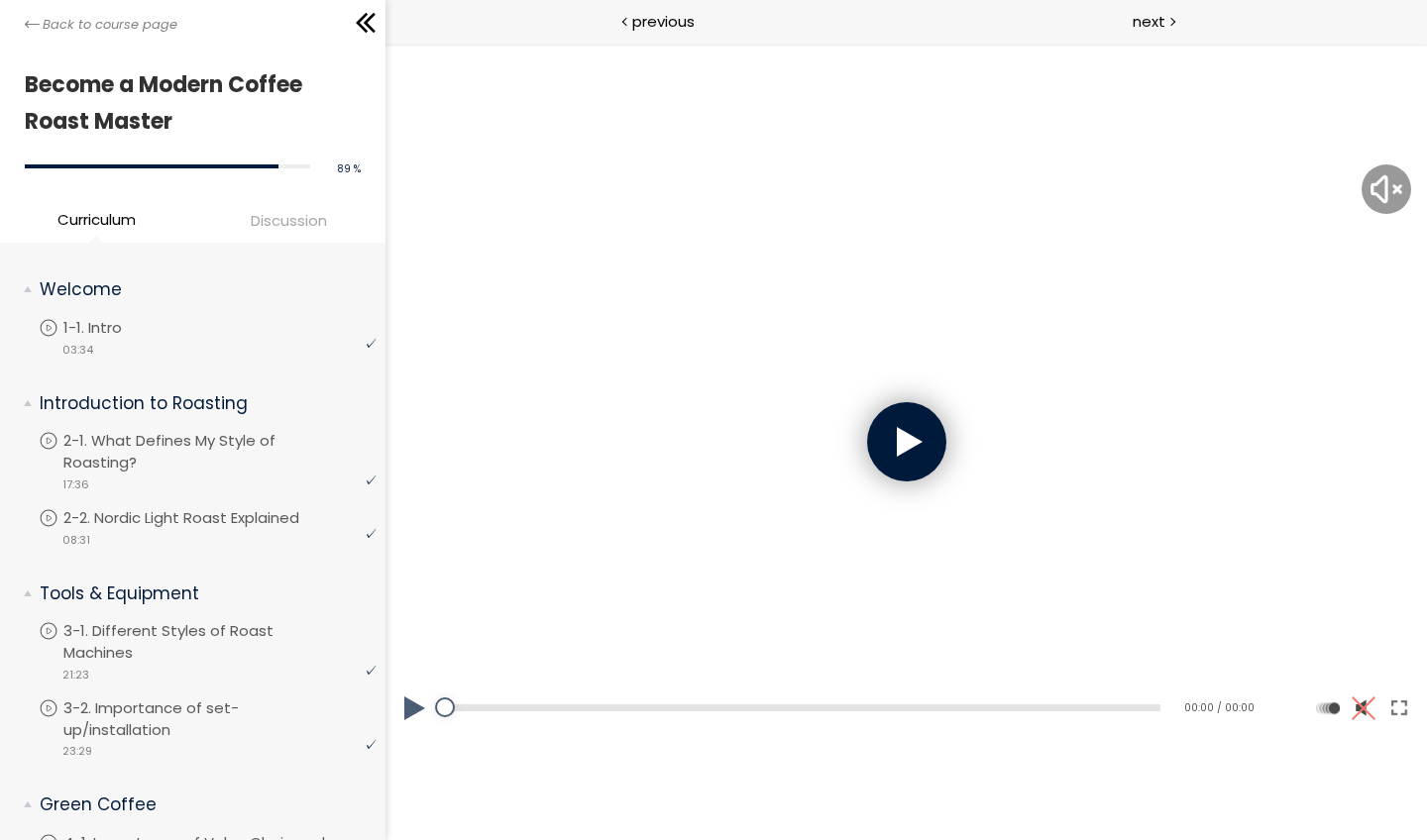click at bounding box center (906, 442) 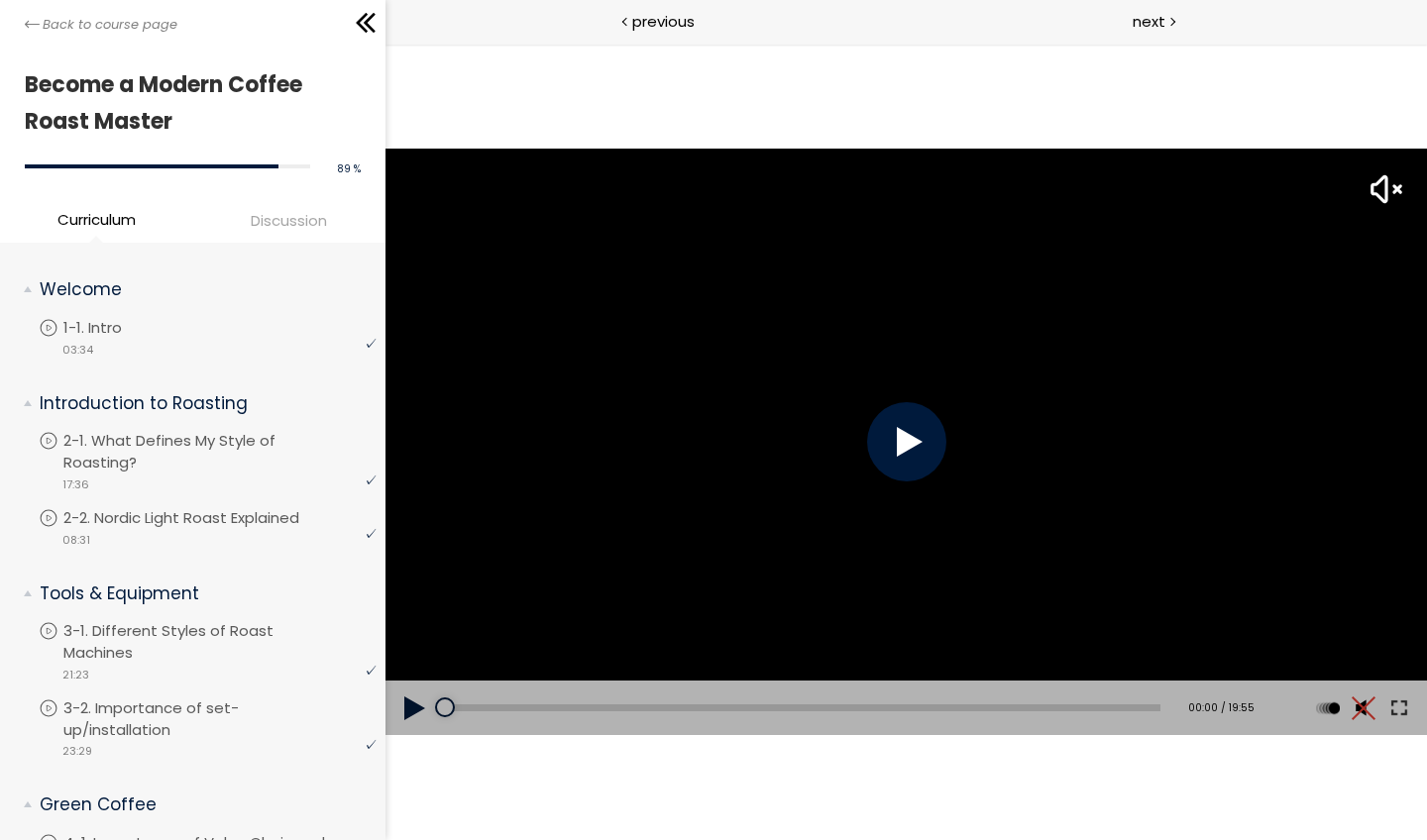 click at bounding box center [906, 442] 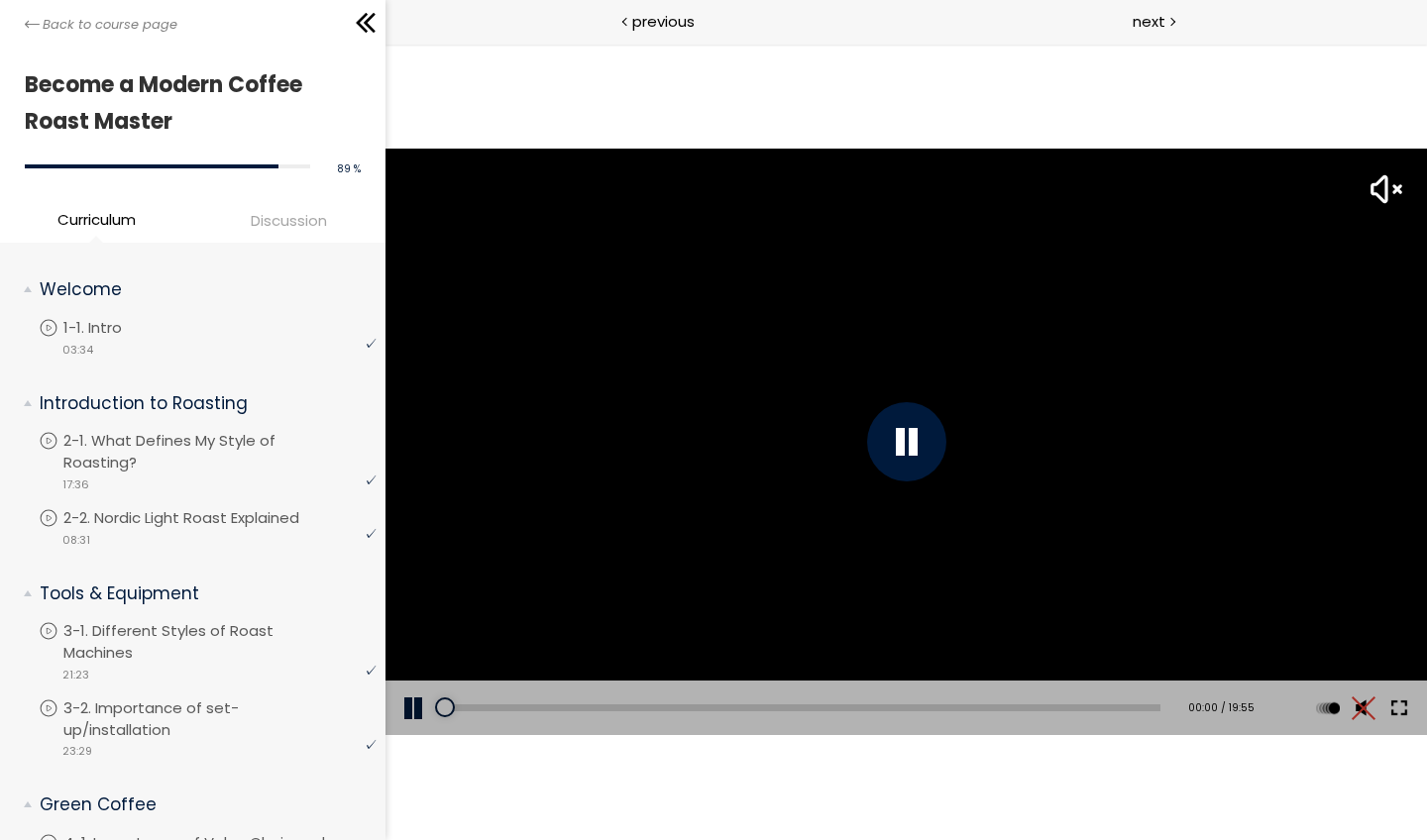 click at bounding box center (1398, 708) 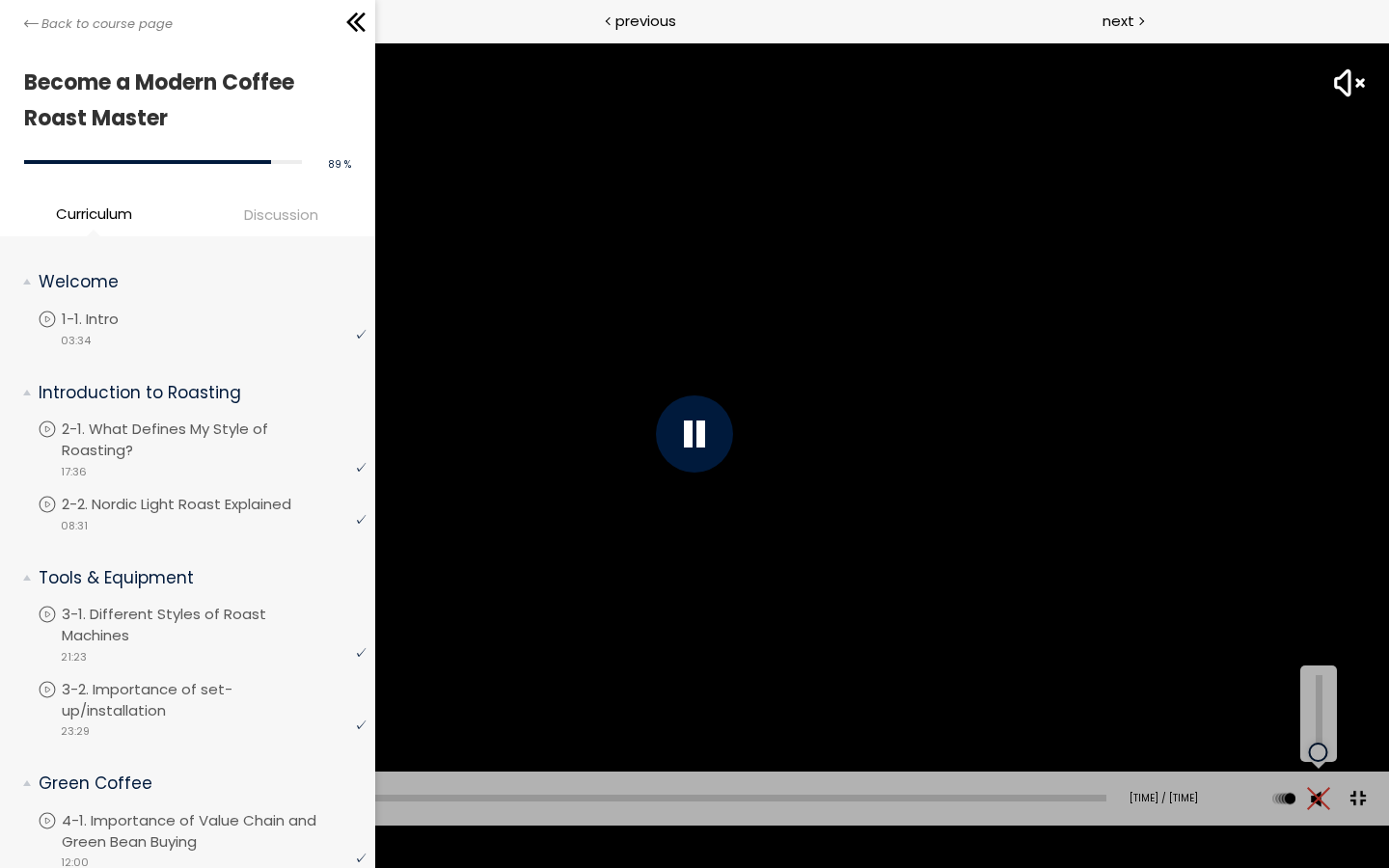 click at bounding box center (1319, 714) 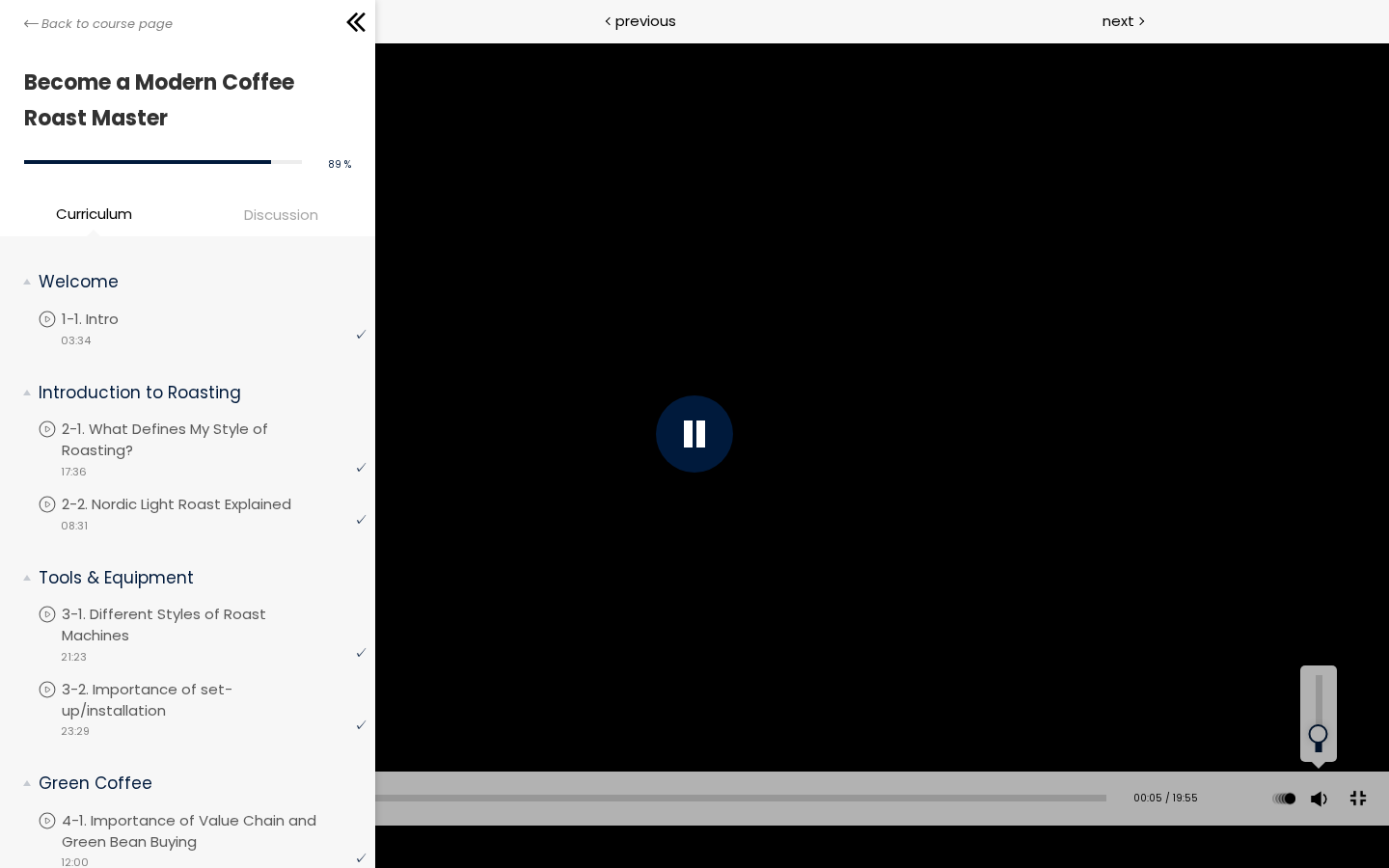 drag, startPoint x: 1320, startPoint y: 789, endPoint x: 1320, endPoint y: 777, distance: 12 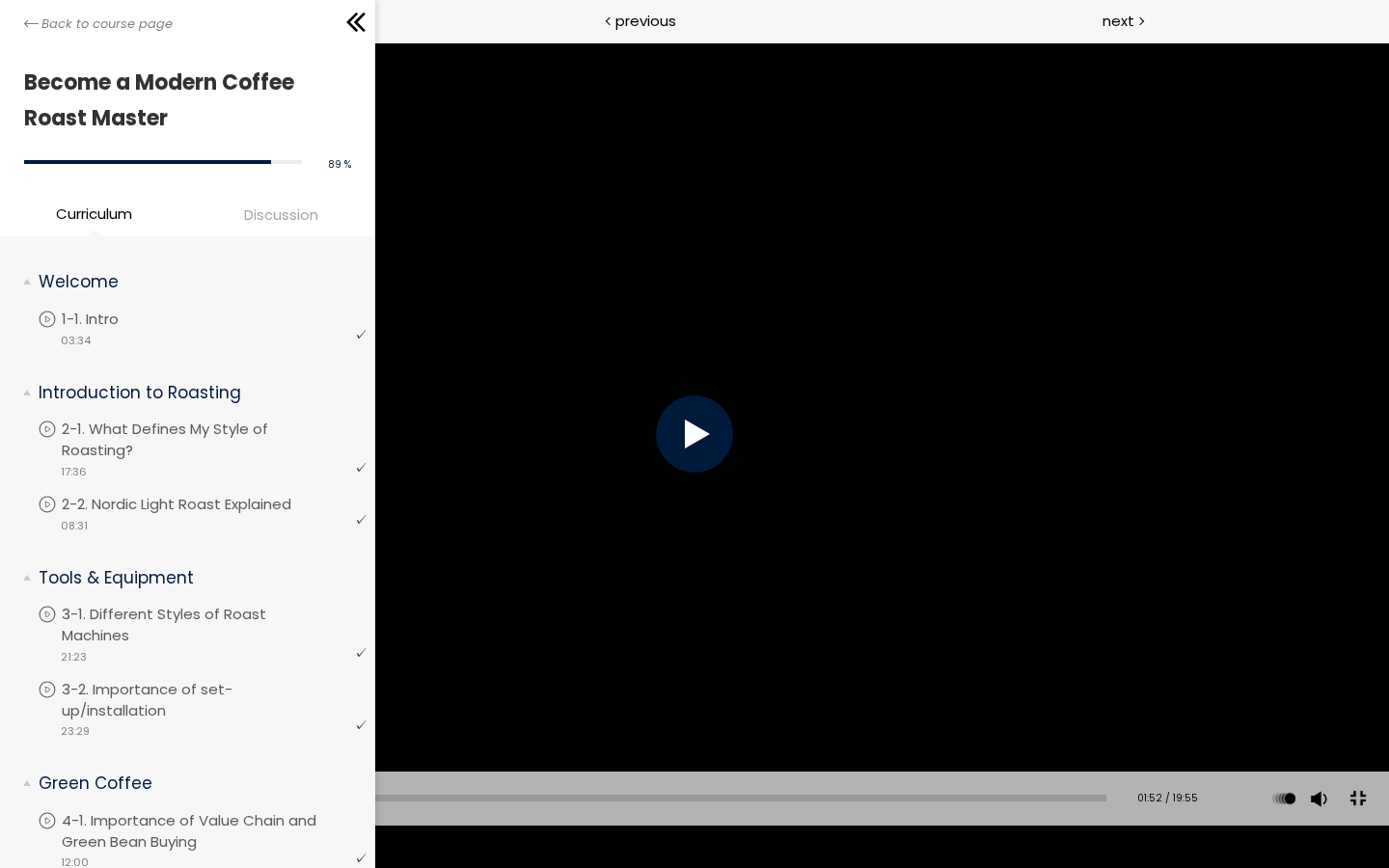 click at bounding box center [694, 434] 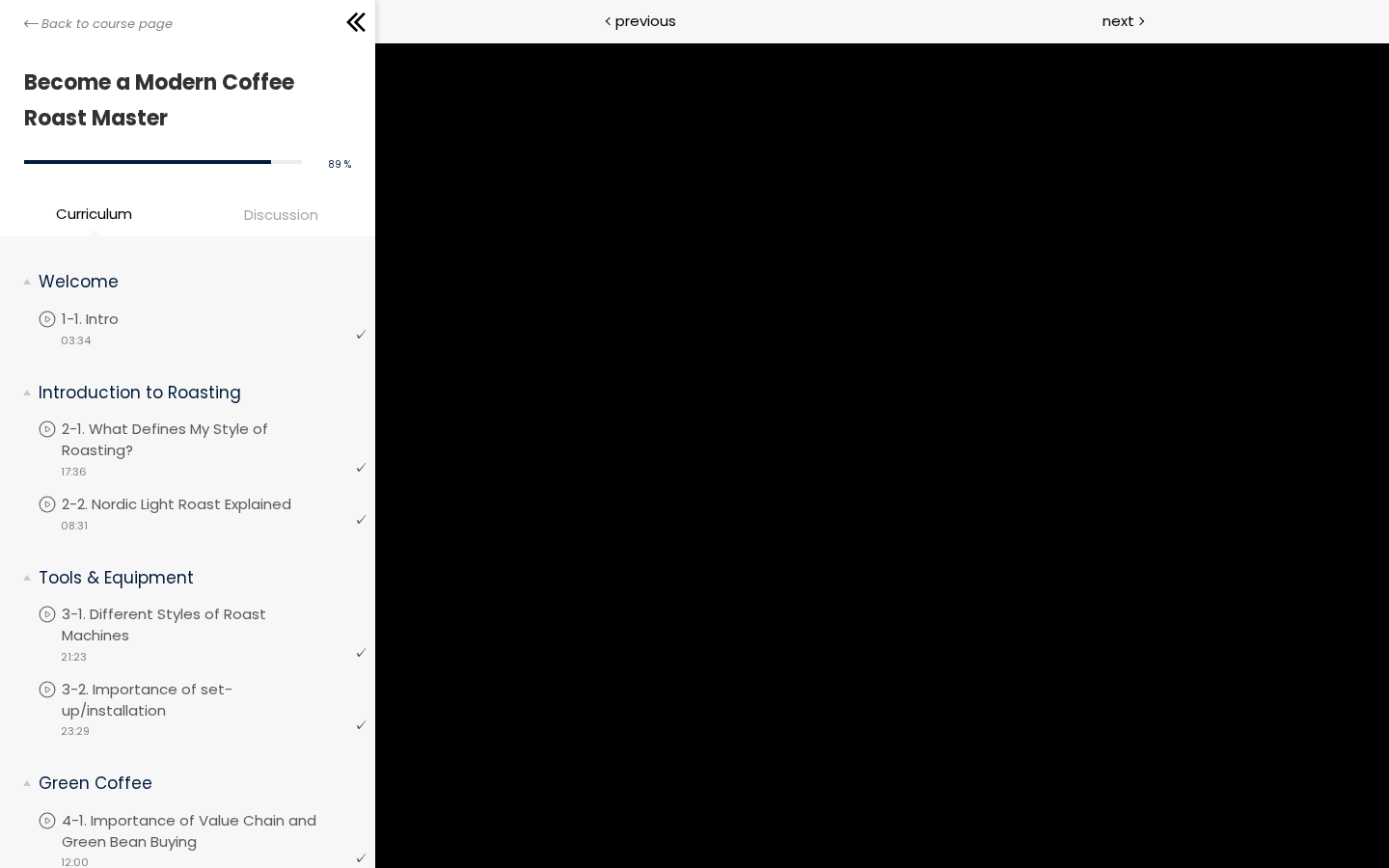 click at bounding box center (694, 434) 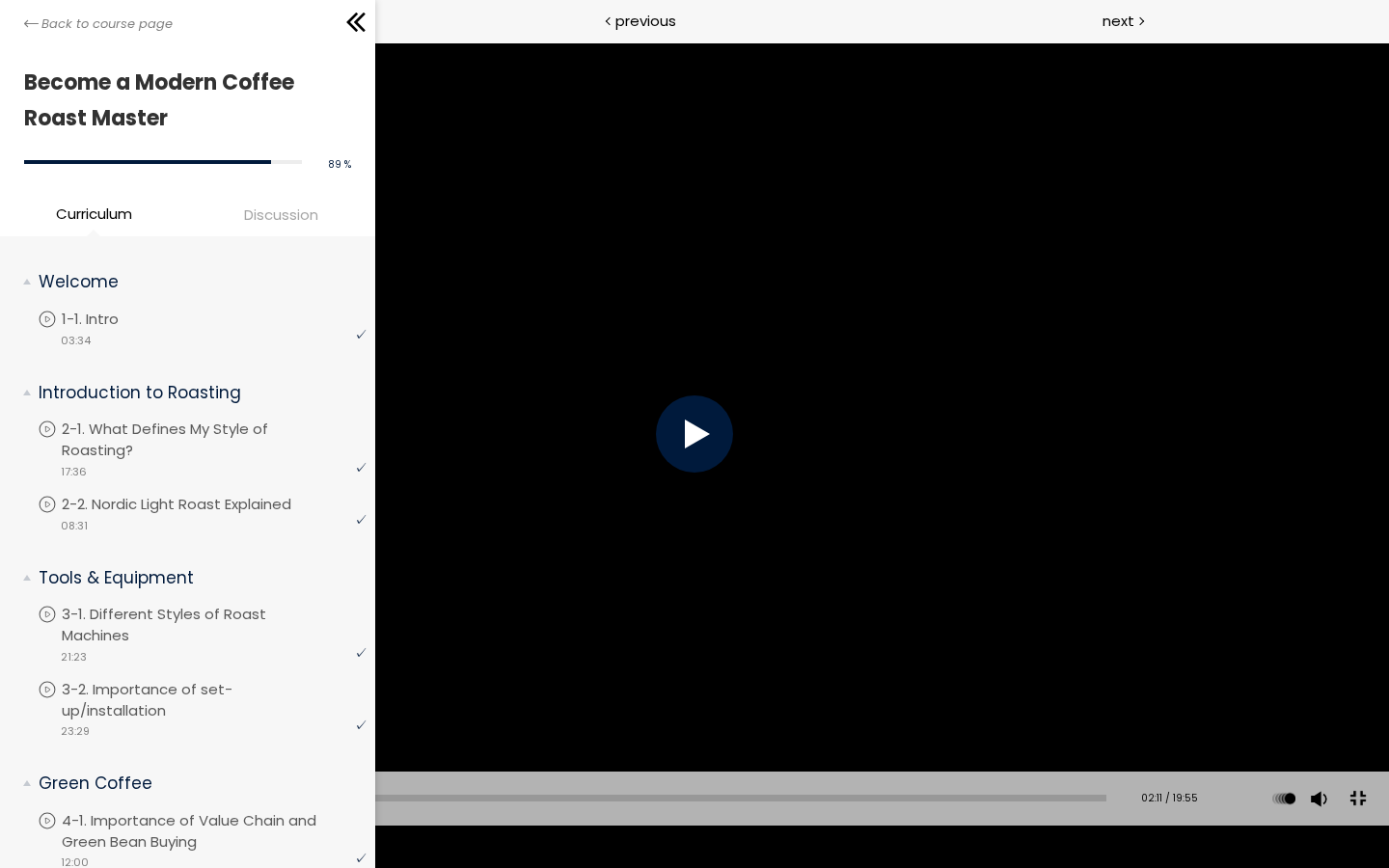click at bounding box center (694, 434) 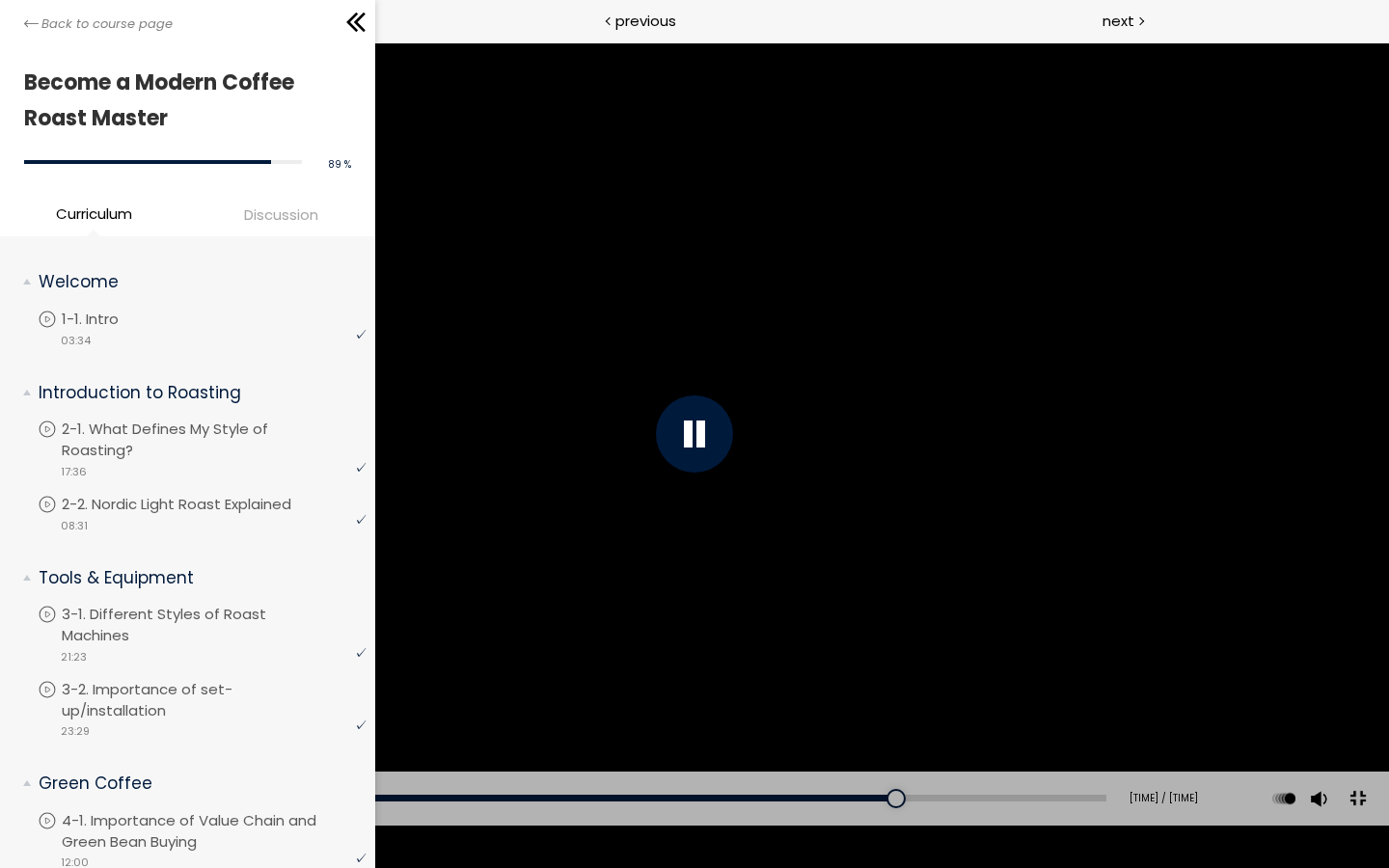 click at bounding box center [1357, 799] 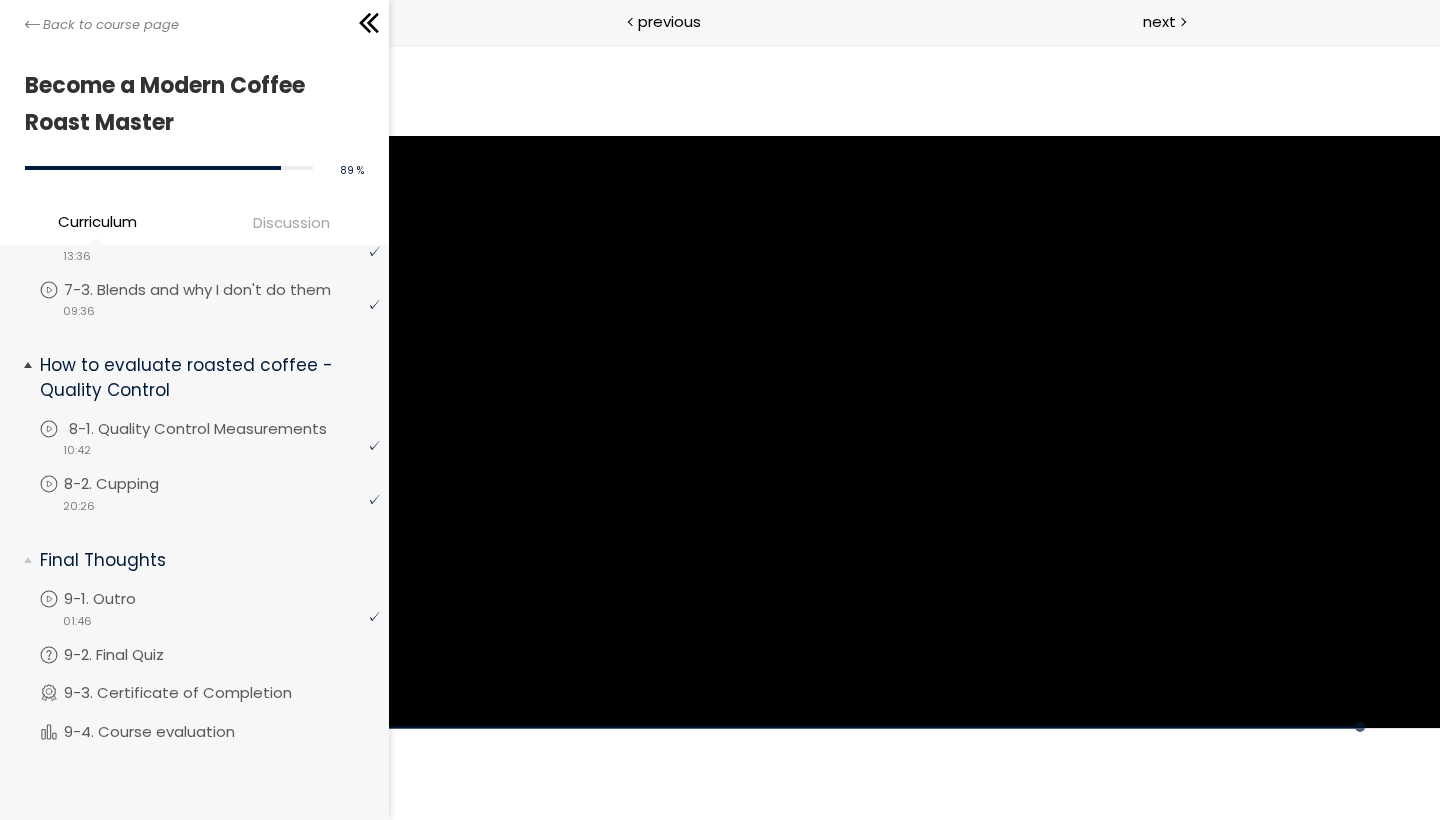 scroll, scrollTop: 1830, scrollLeft: 0, axis: vertical 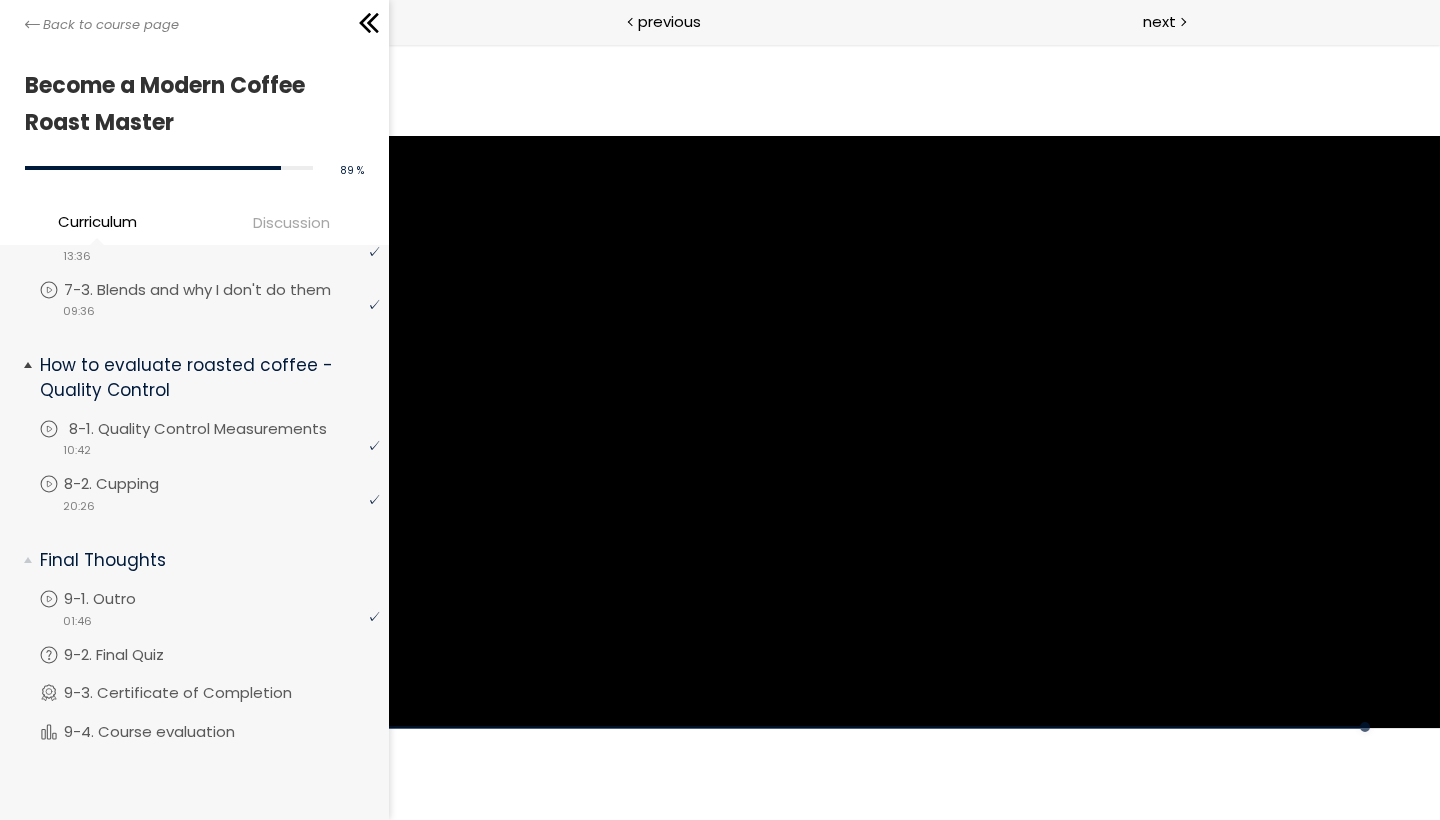 click on "8-1. Quality Control Measurements" at bounding box center (218, 429) 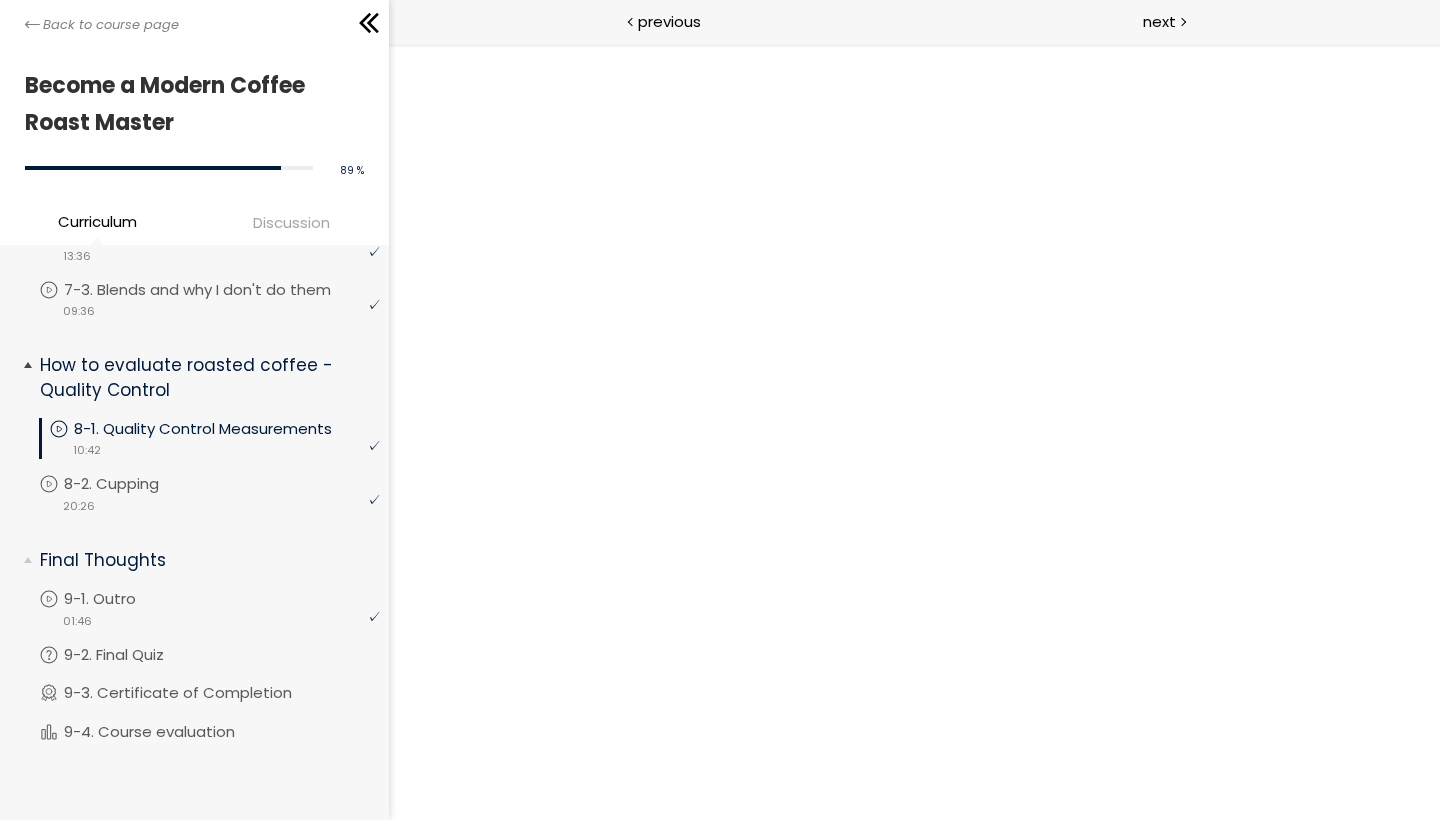 scroll, scrollTop: 0, scrollLeft: 0, axis: both 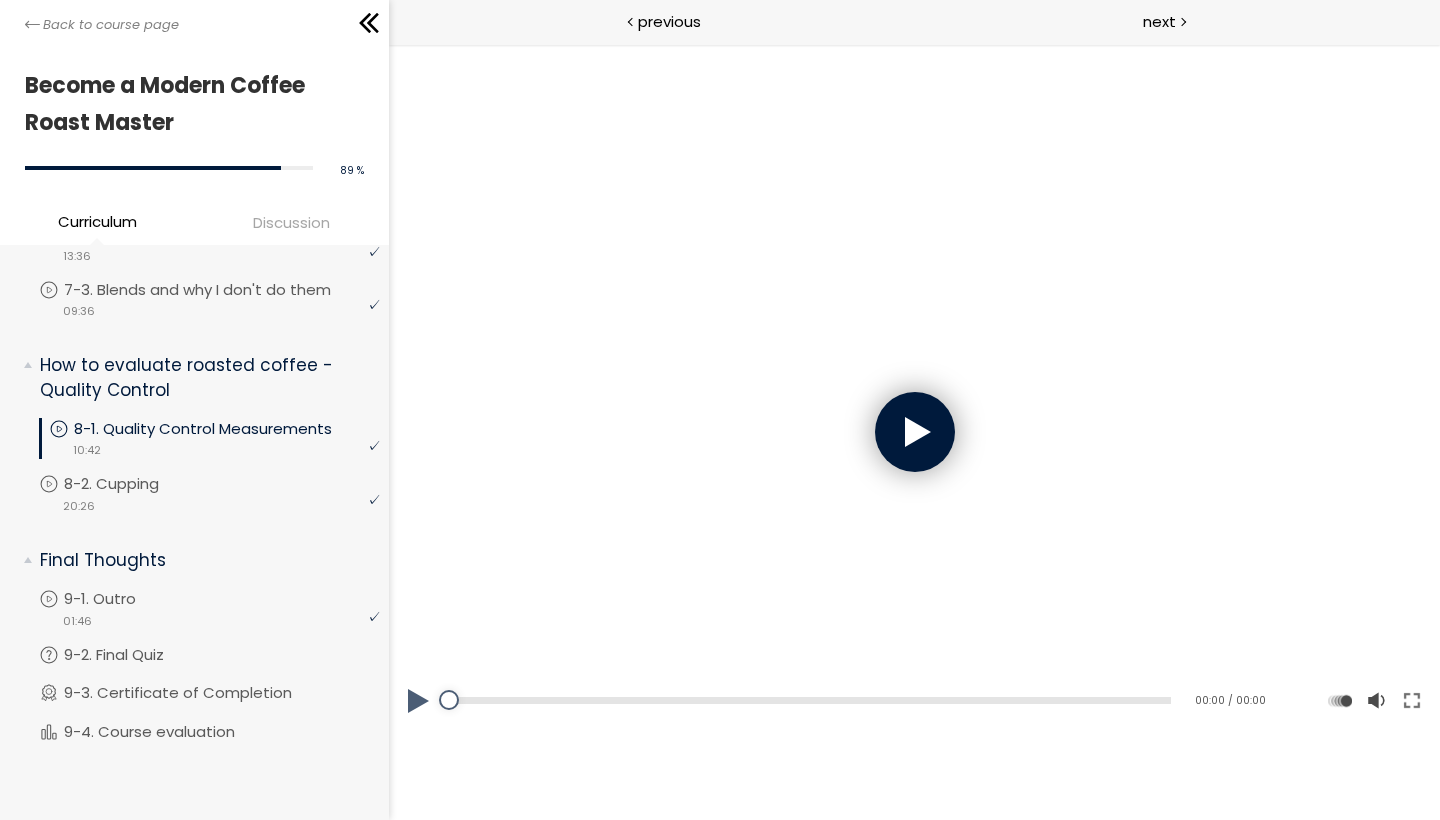 click at bounding box center (914, 432) 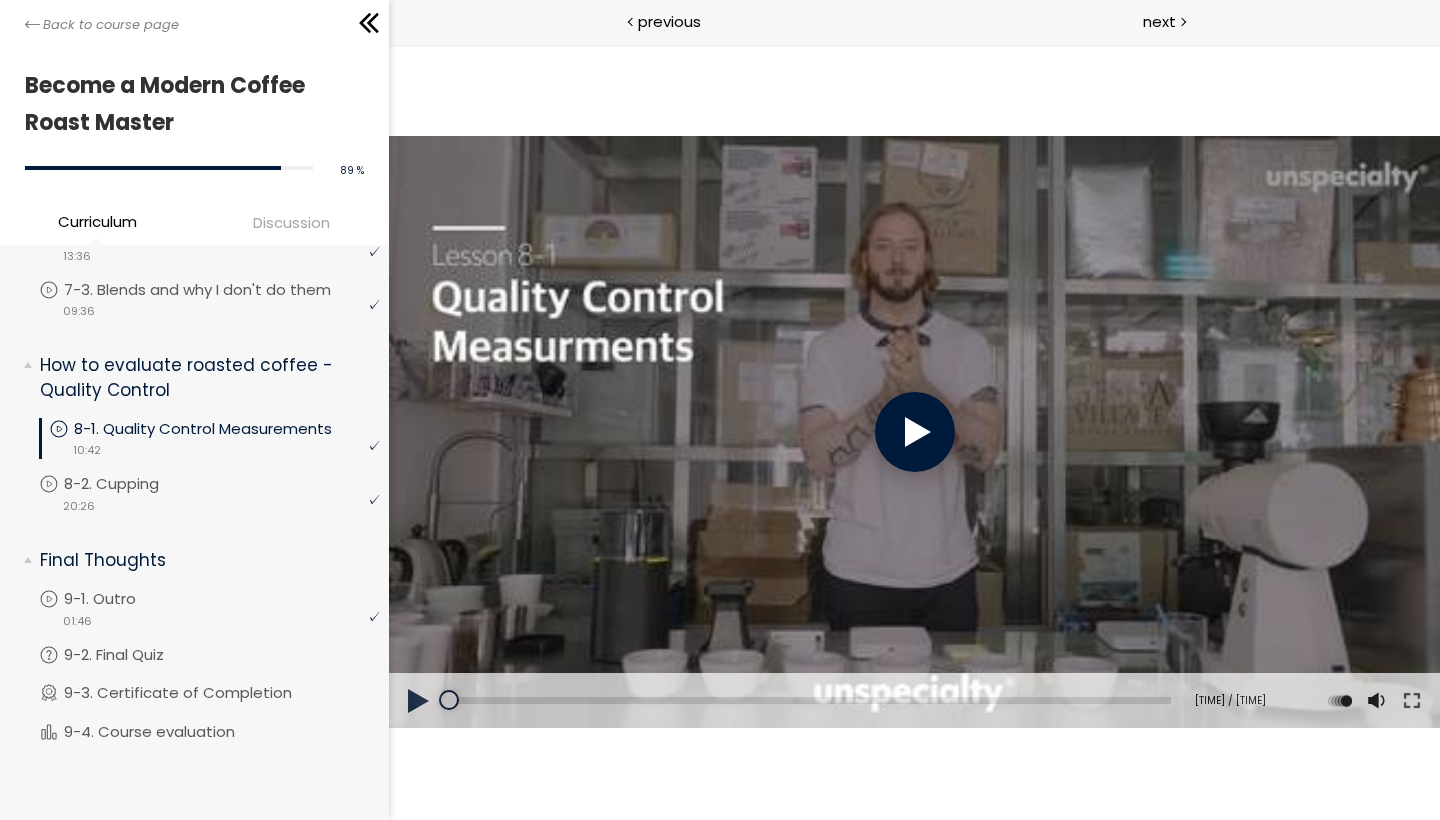 click at bounding box center [914, 432] 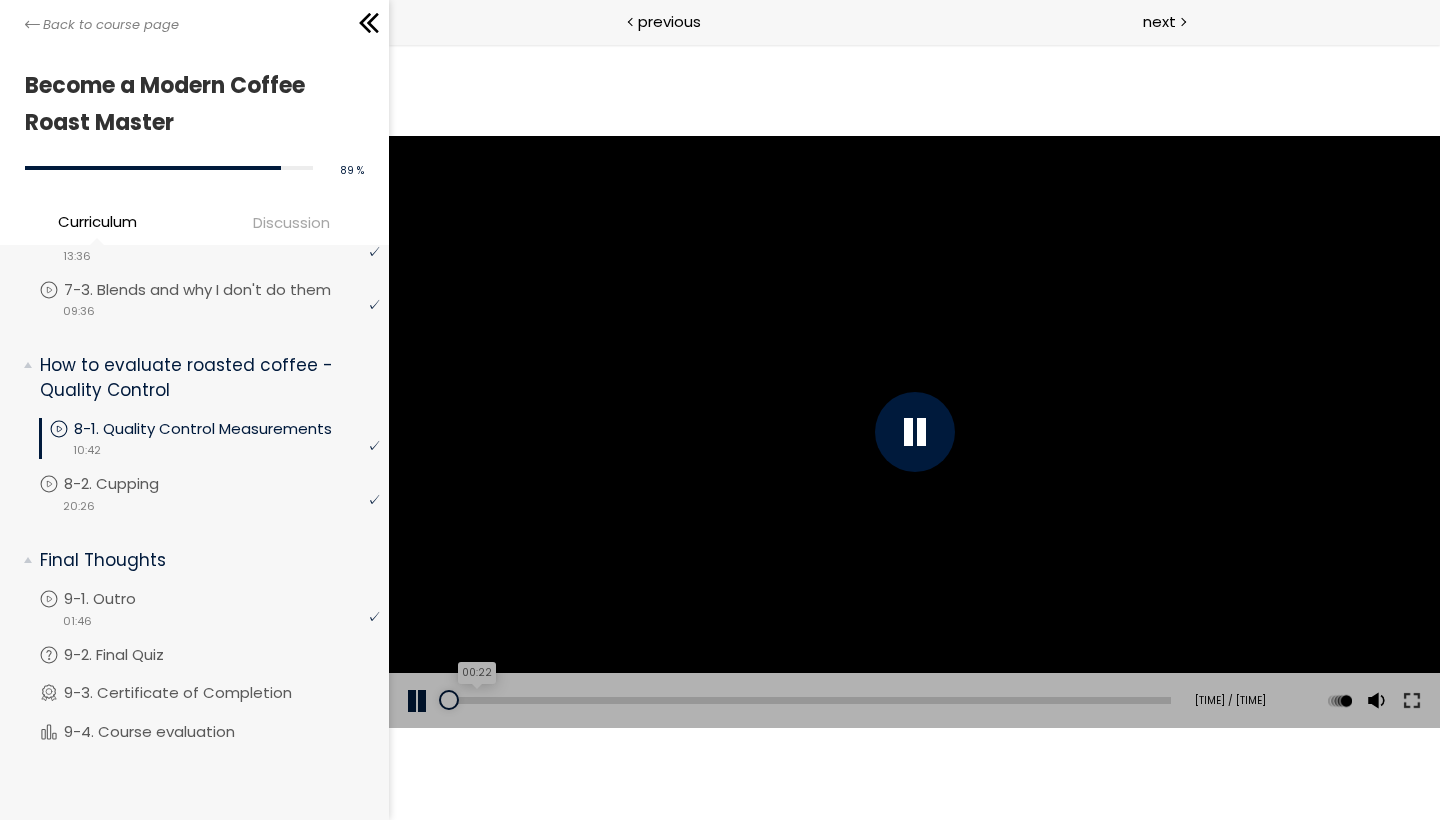 click on "00:22" at bounding box center (809, 700) 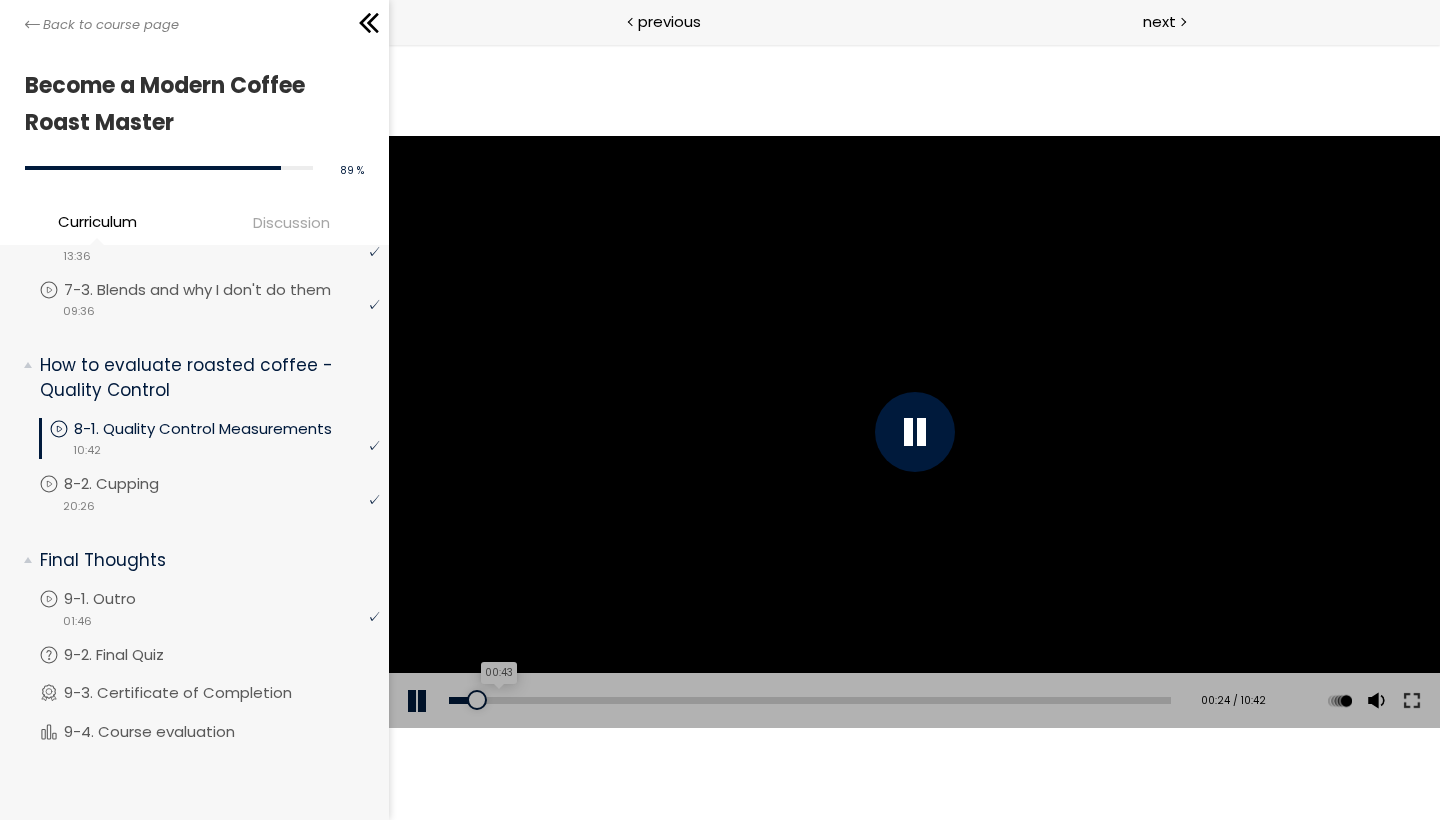 click on "00:43" at bounding box center [809, 700] 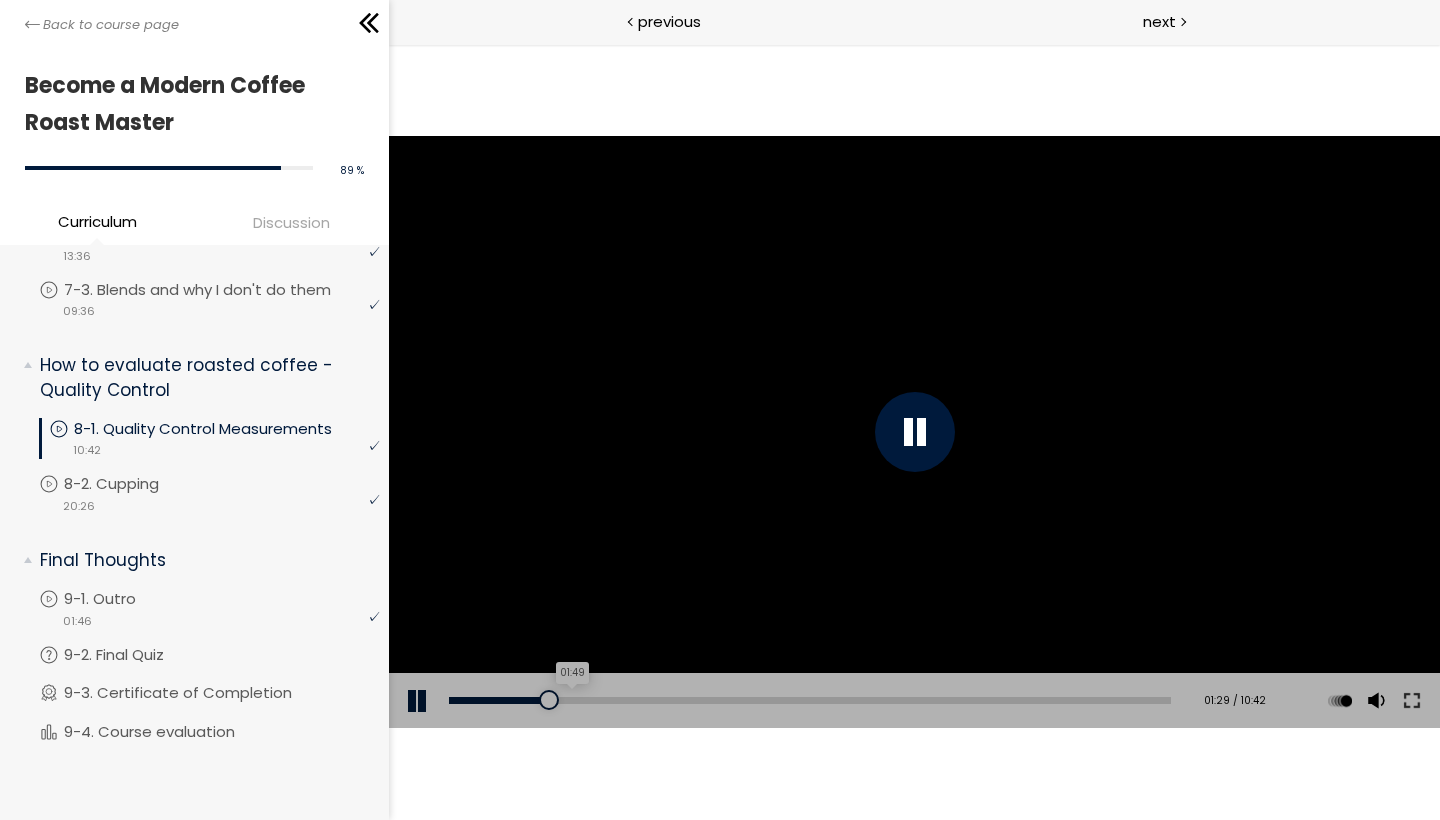 click on "01:49" at bounding box center [809, 700] 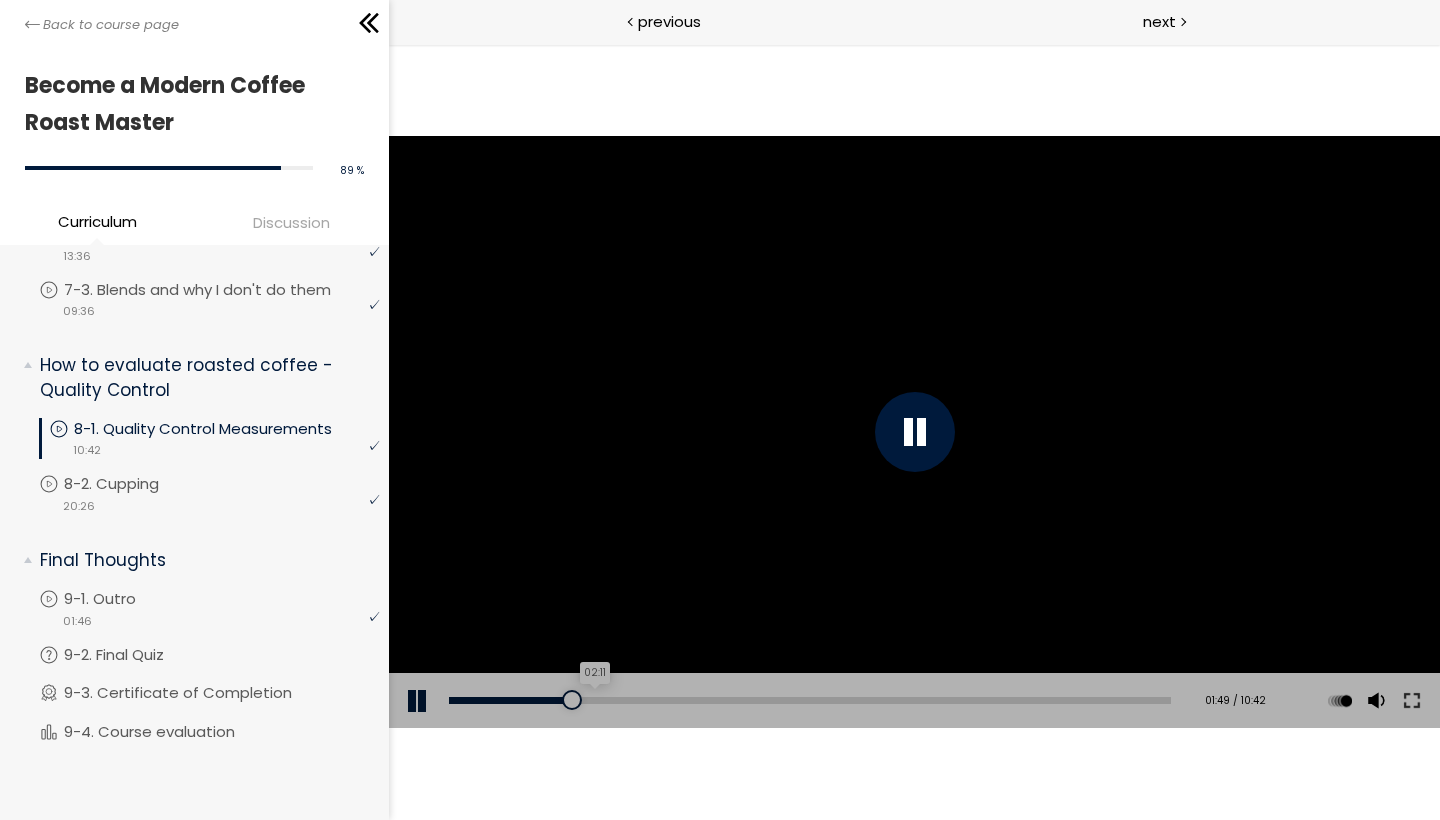 click on "02:11" at bounding box center [809, 700] 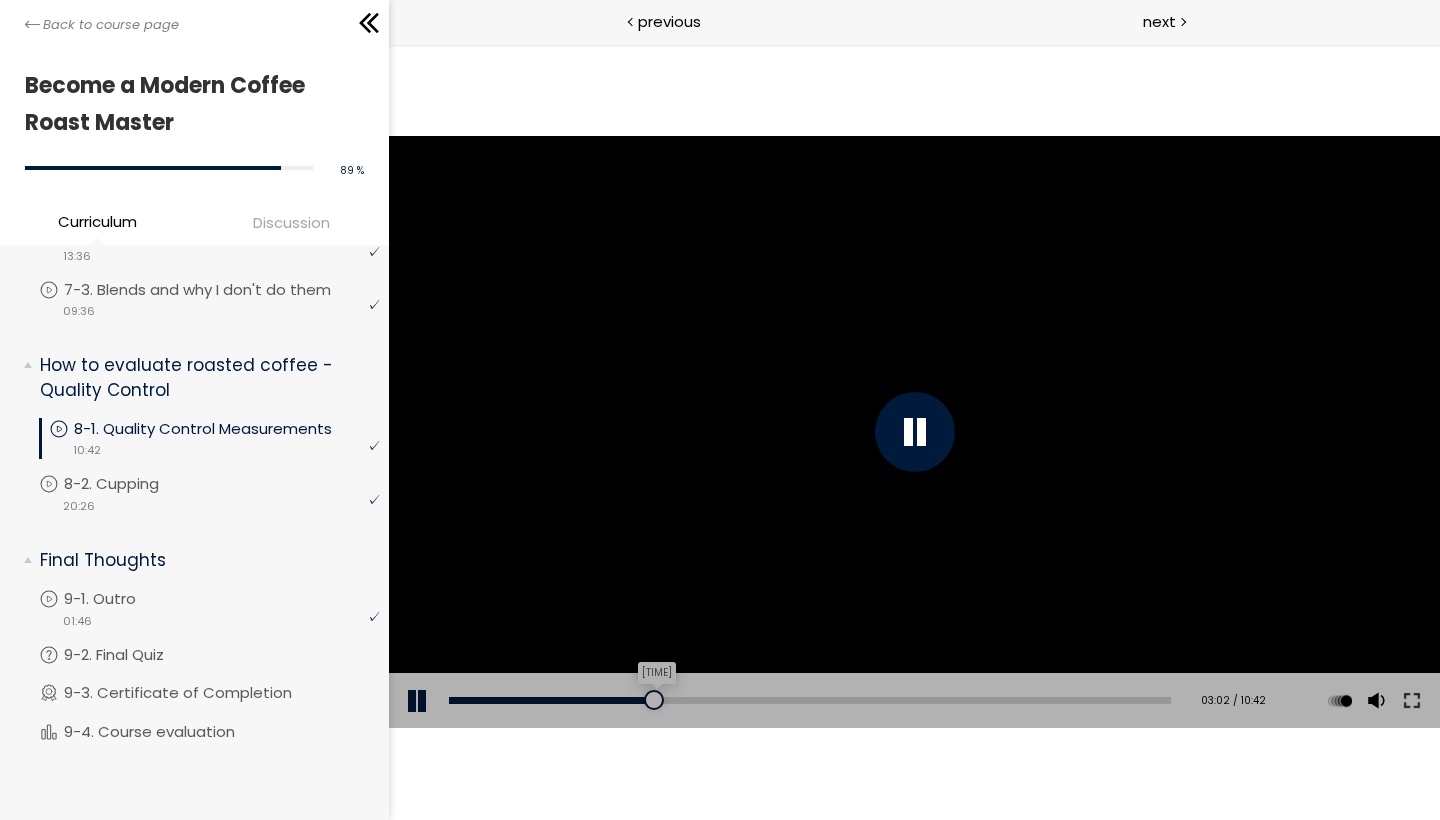 click on "[TIME]" at bounding box center (809, 700) 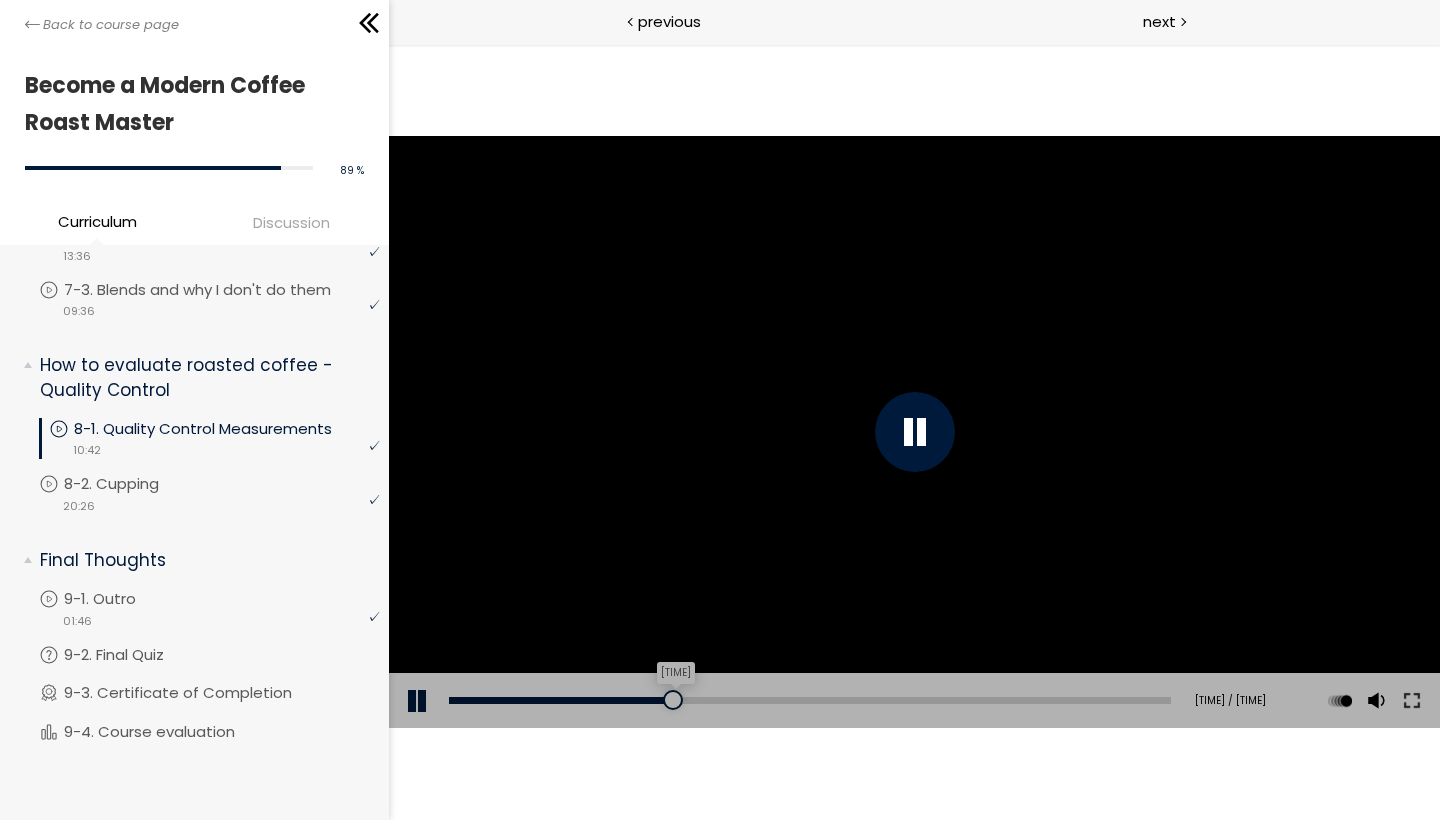 click on "[TIME]" at bounding box center [809, 700] 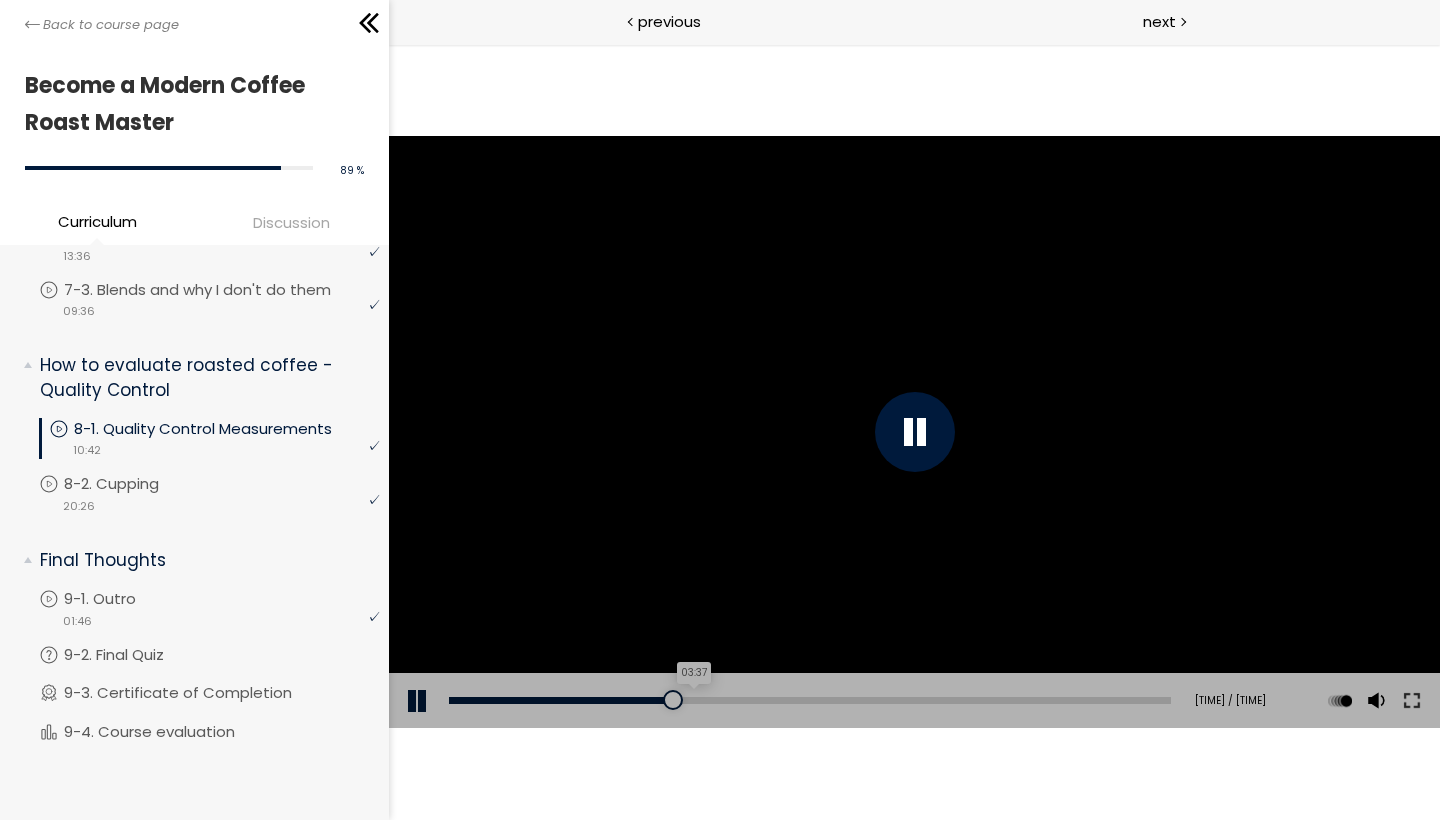click on "03:37" at bounding box center [809, 700] 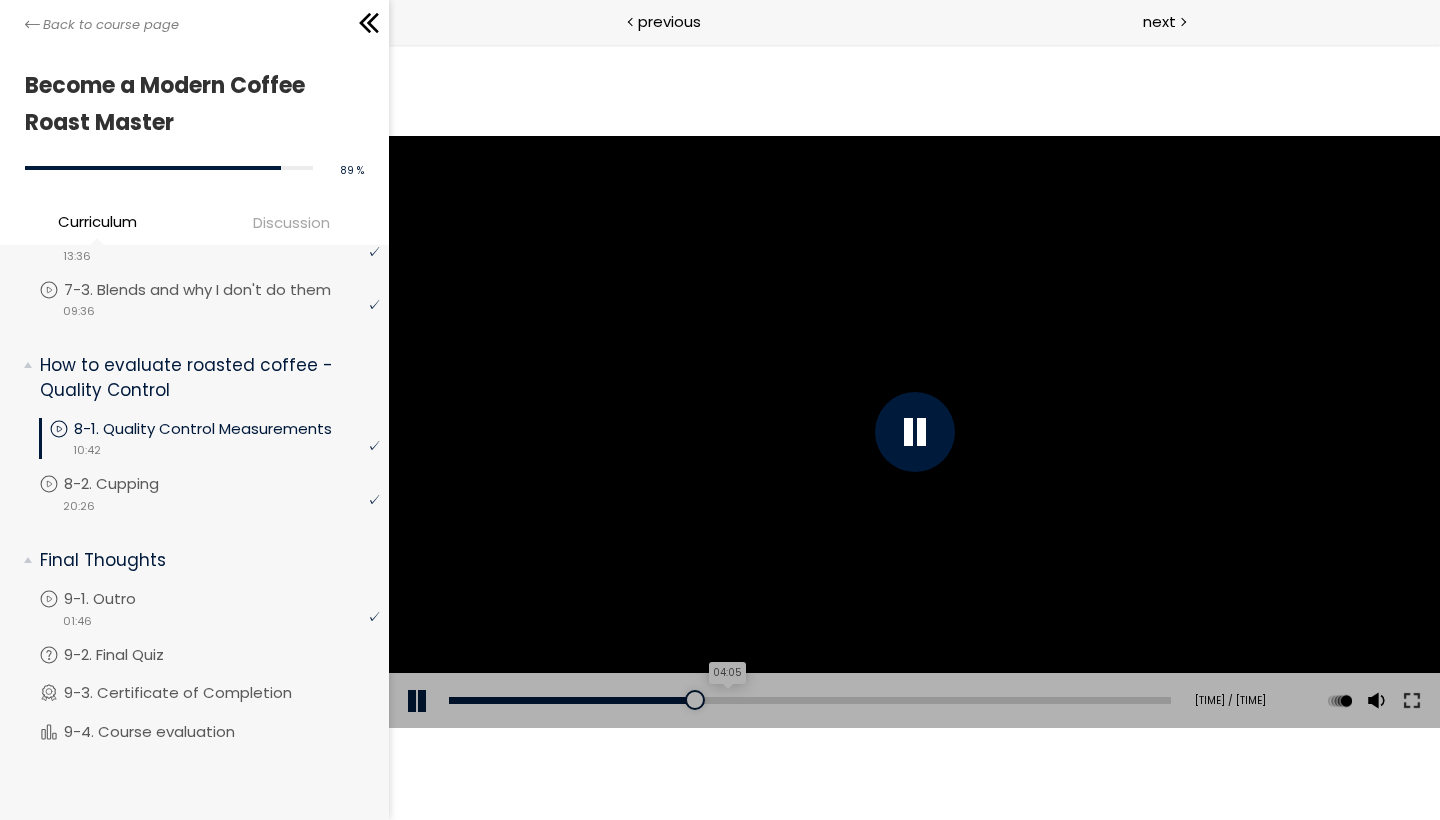 click on "04:05" at bounding box center [809, 700] 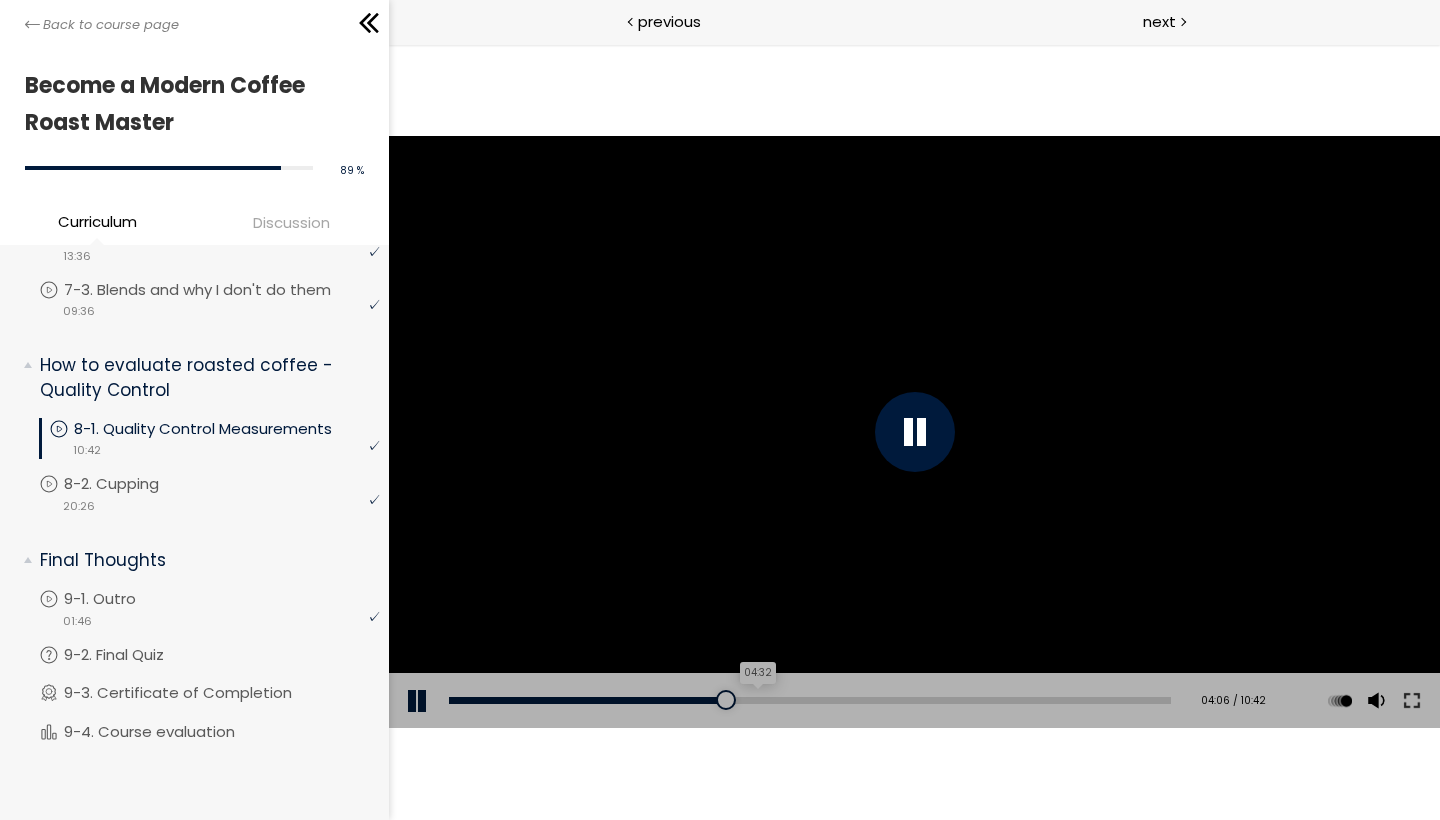 click on "04:32" at bounding box center [809, 700] 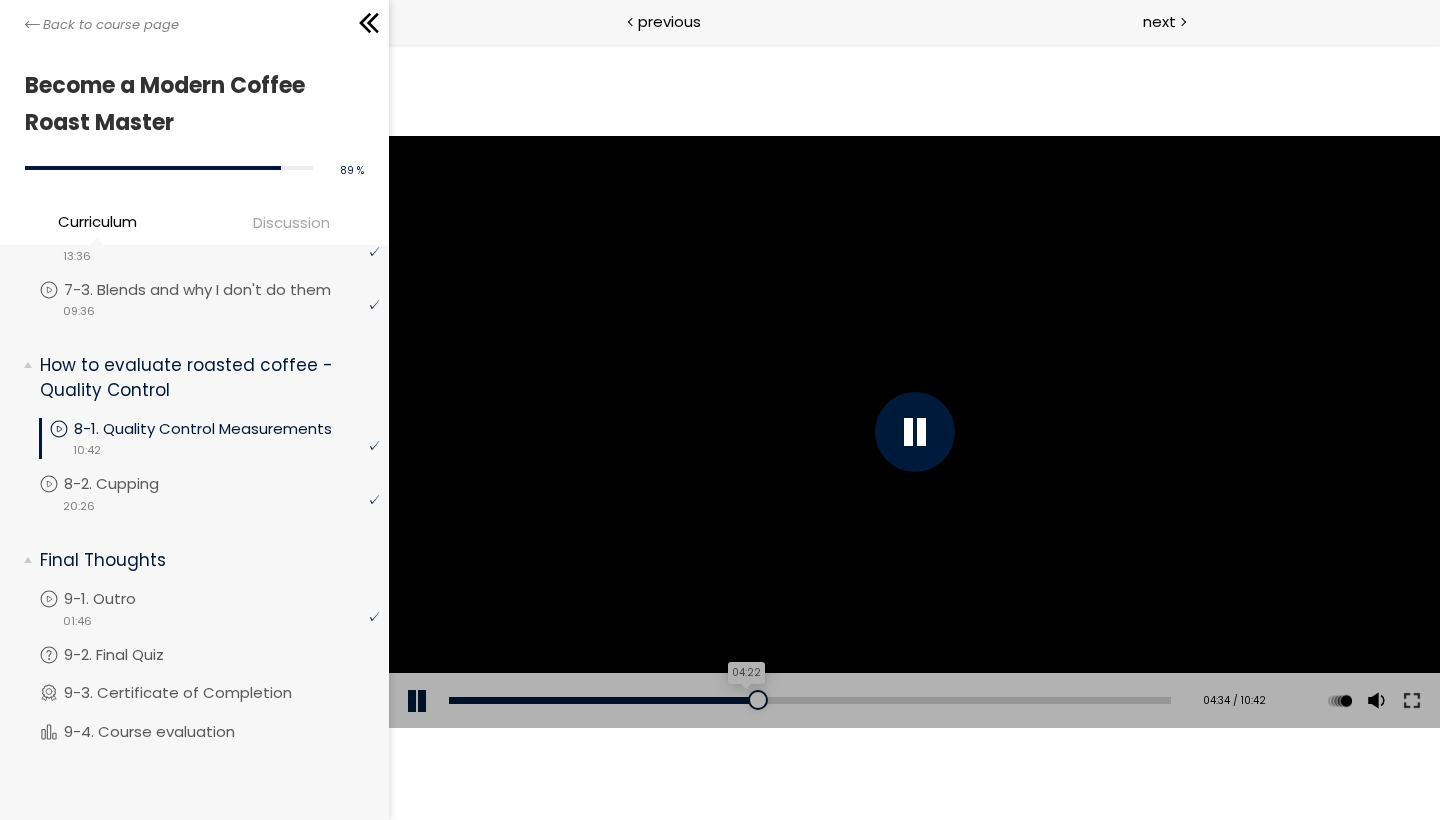 click on "04:22" at bounding box center (809, 700) 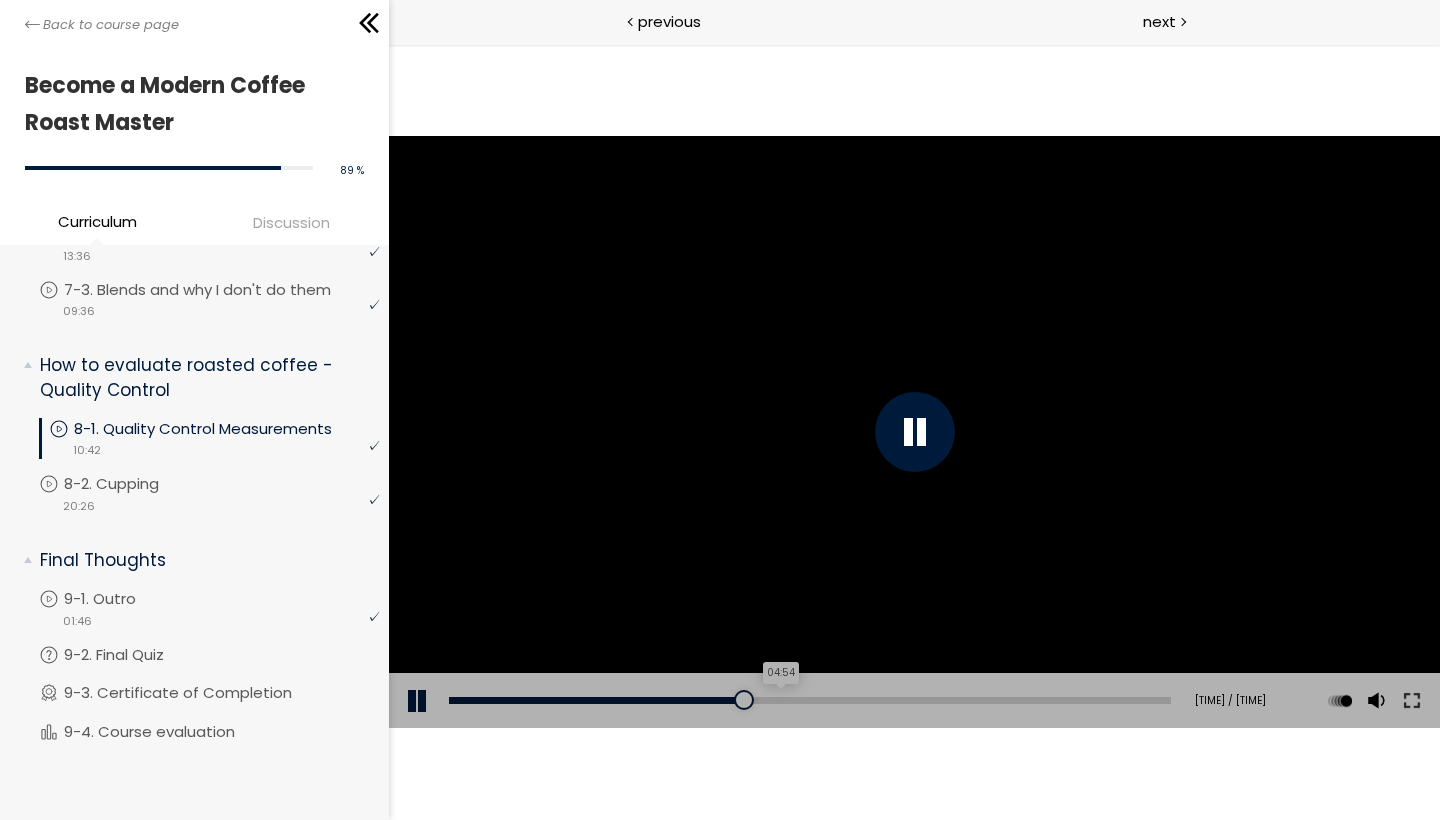 click on "04:54" at bounding box center [809, 700] 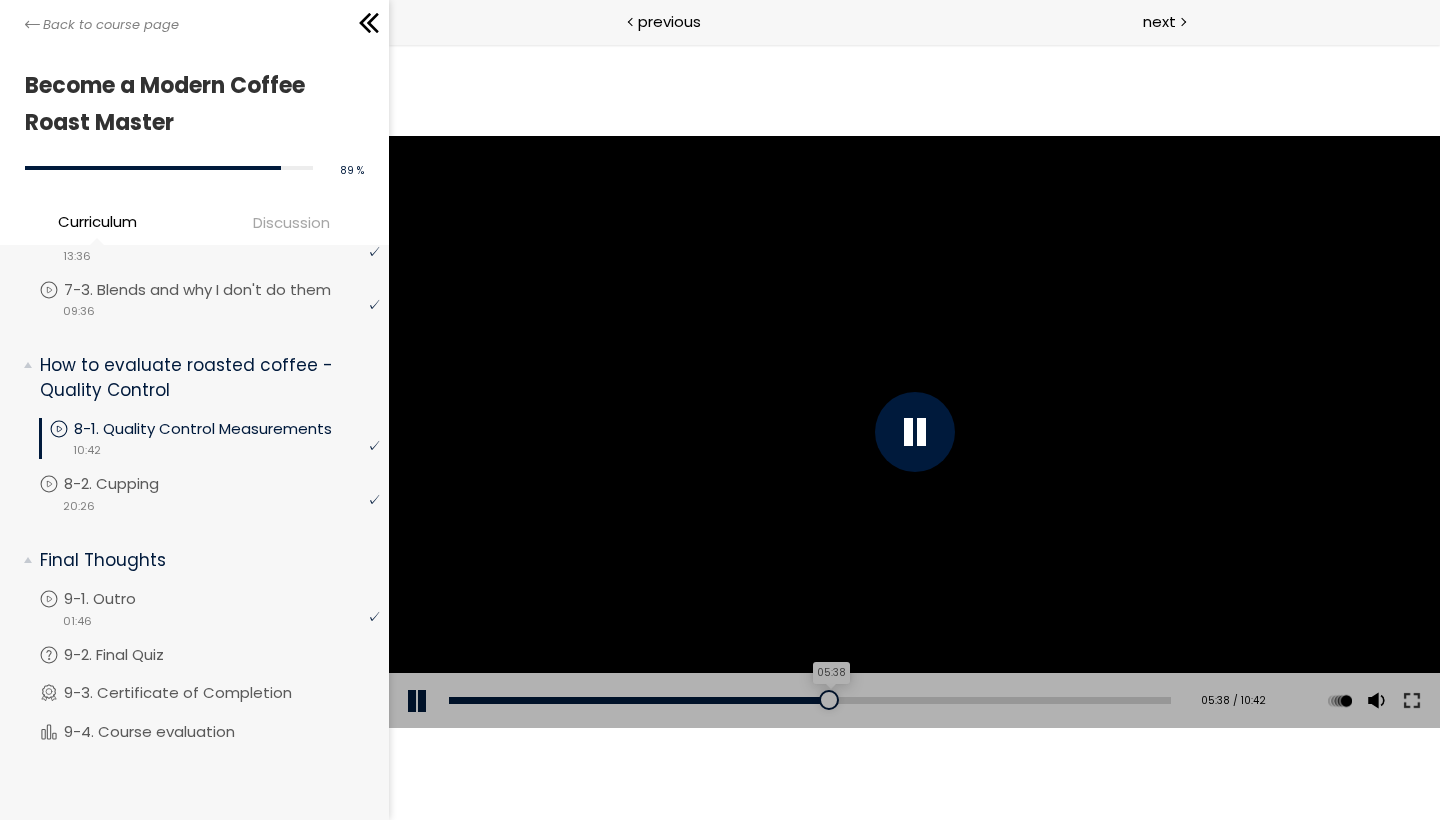 click on "05:38" at bounding box center [809, 700] 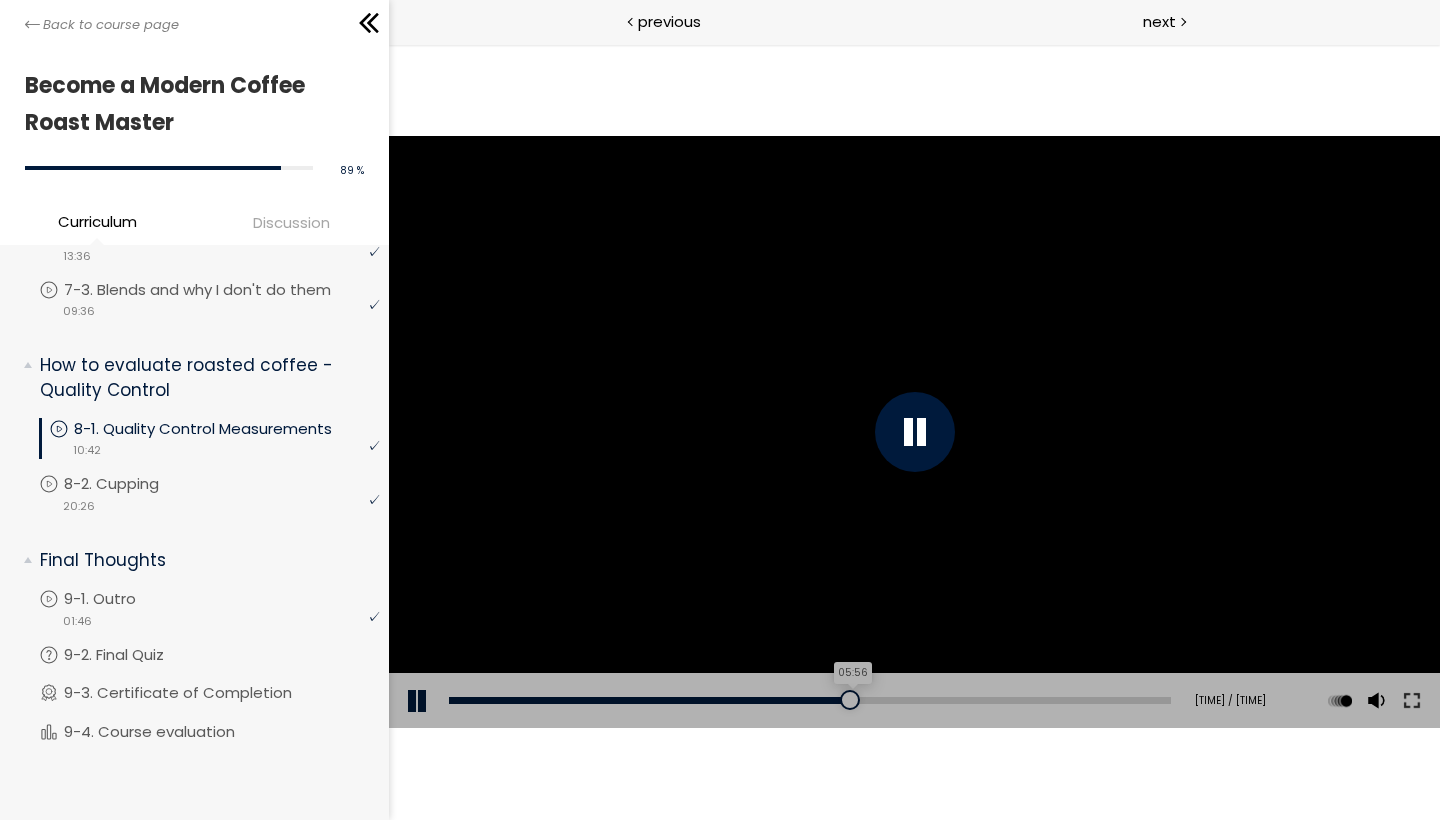 click on "05:56" at bounding box center (809, 700) 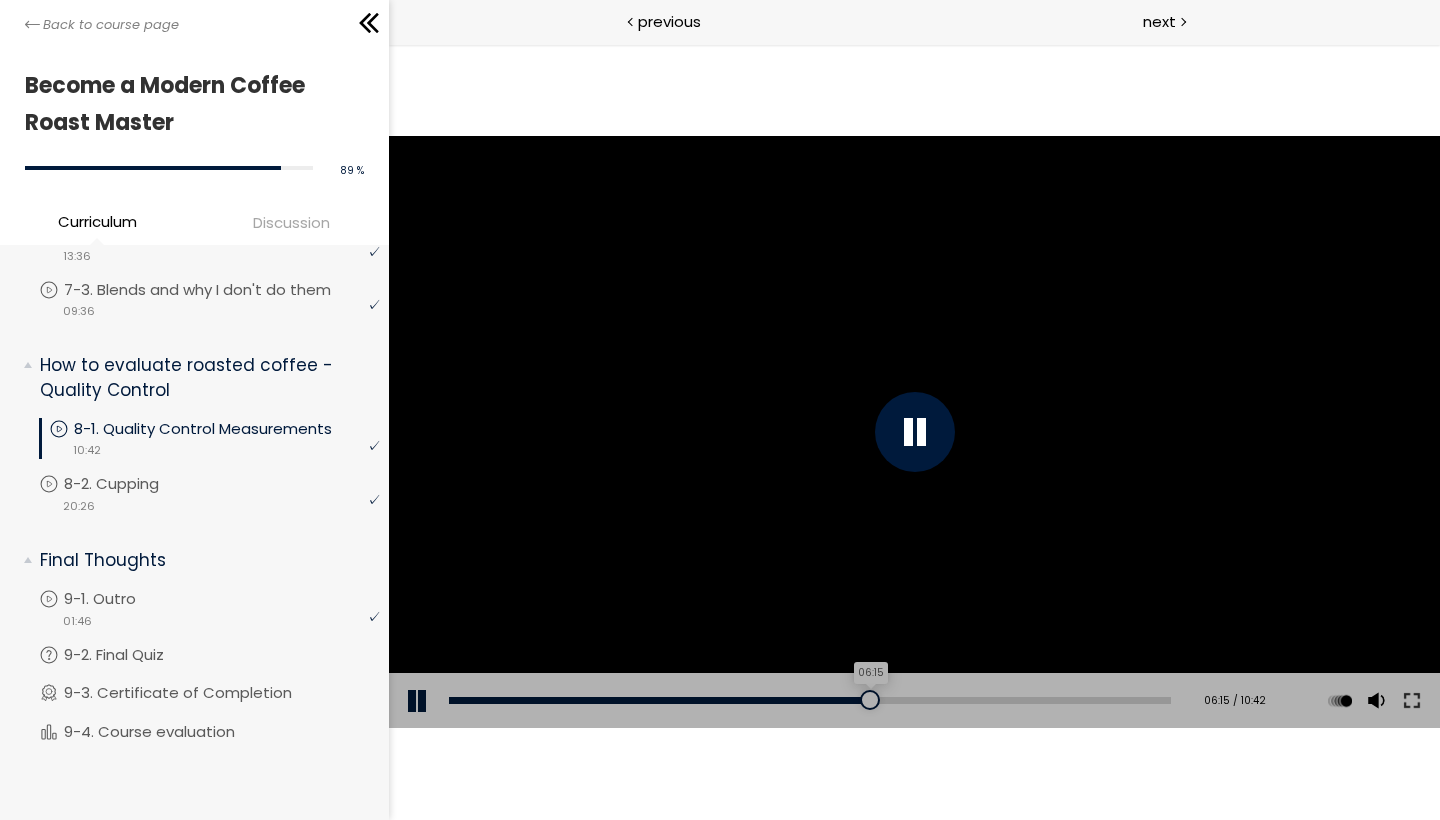 click on "06:15" at bounding box center [809, 700] 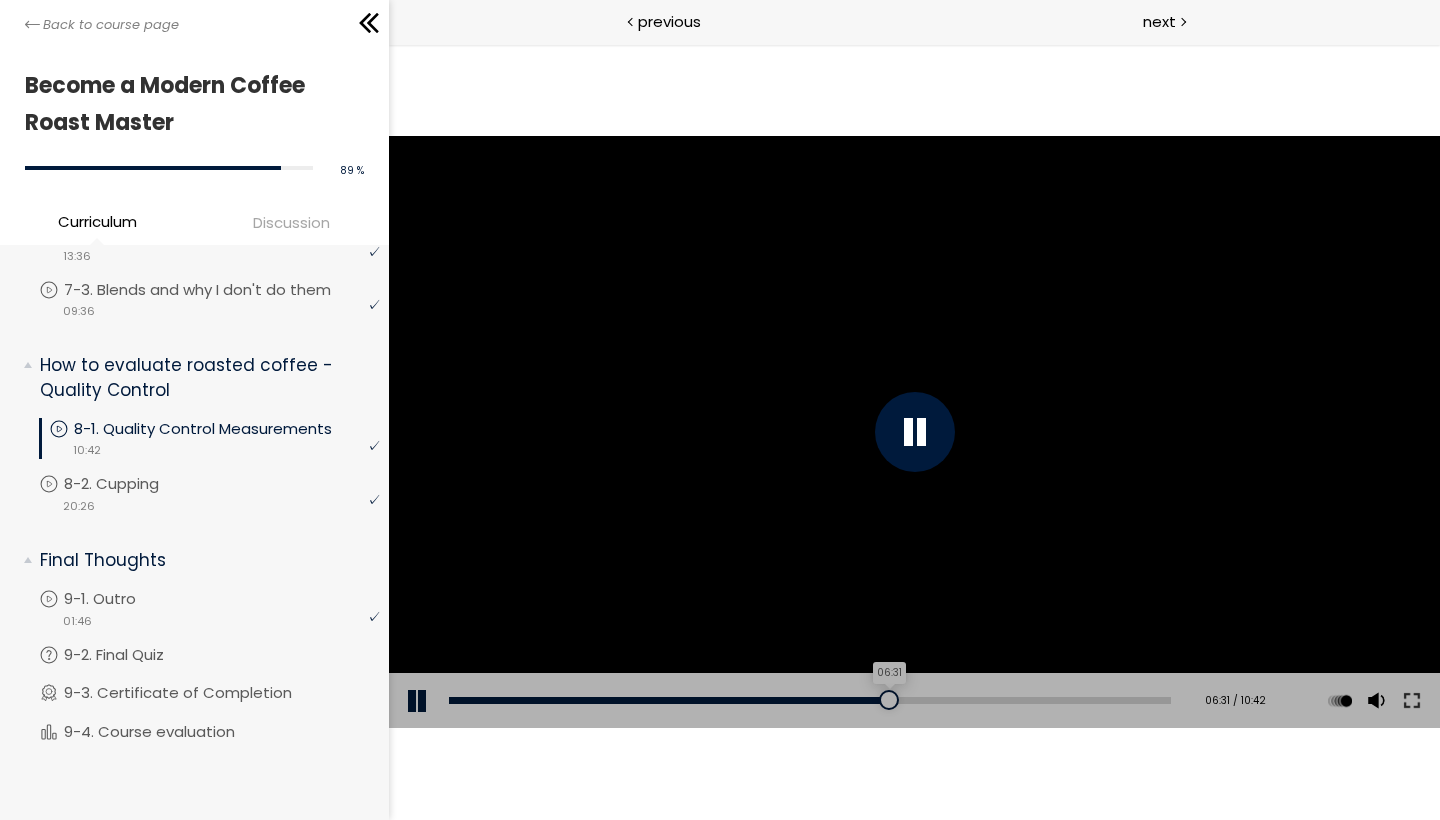 click on "06:31" at bounding box center [809, 700] 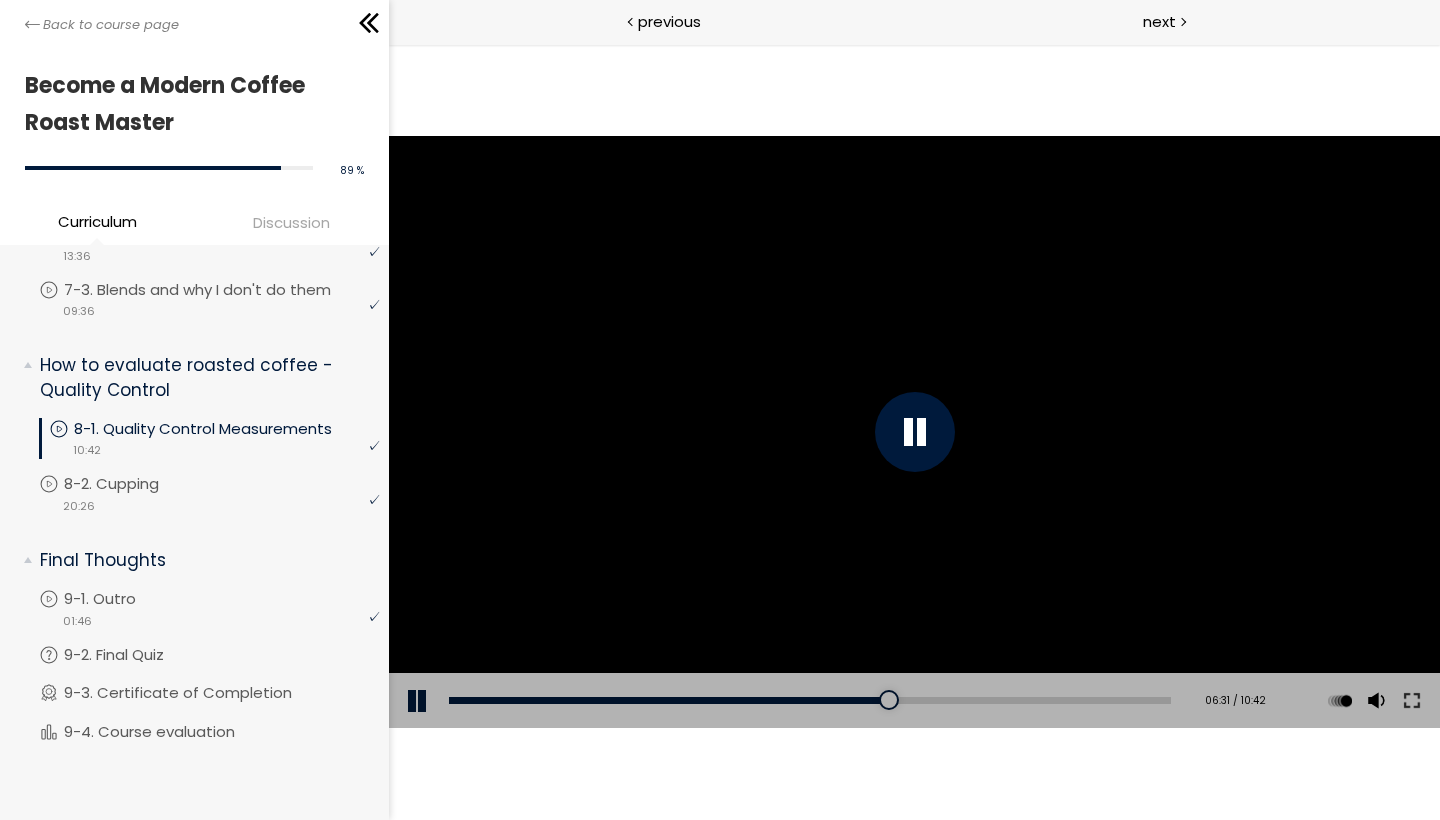 click on "Add chapter
06:31" at bounding box center [809, 701] 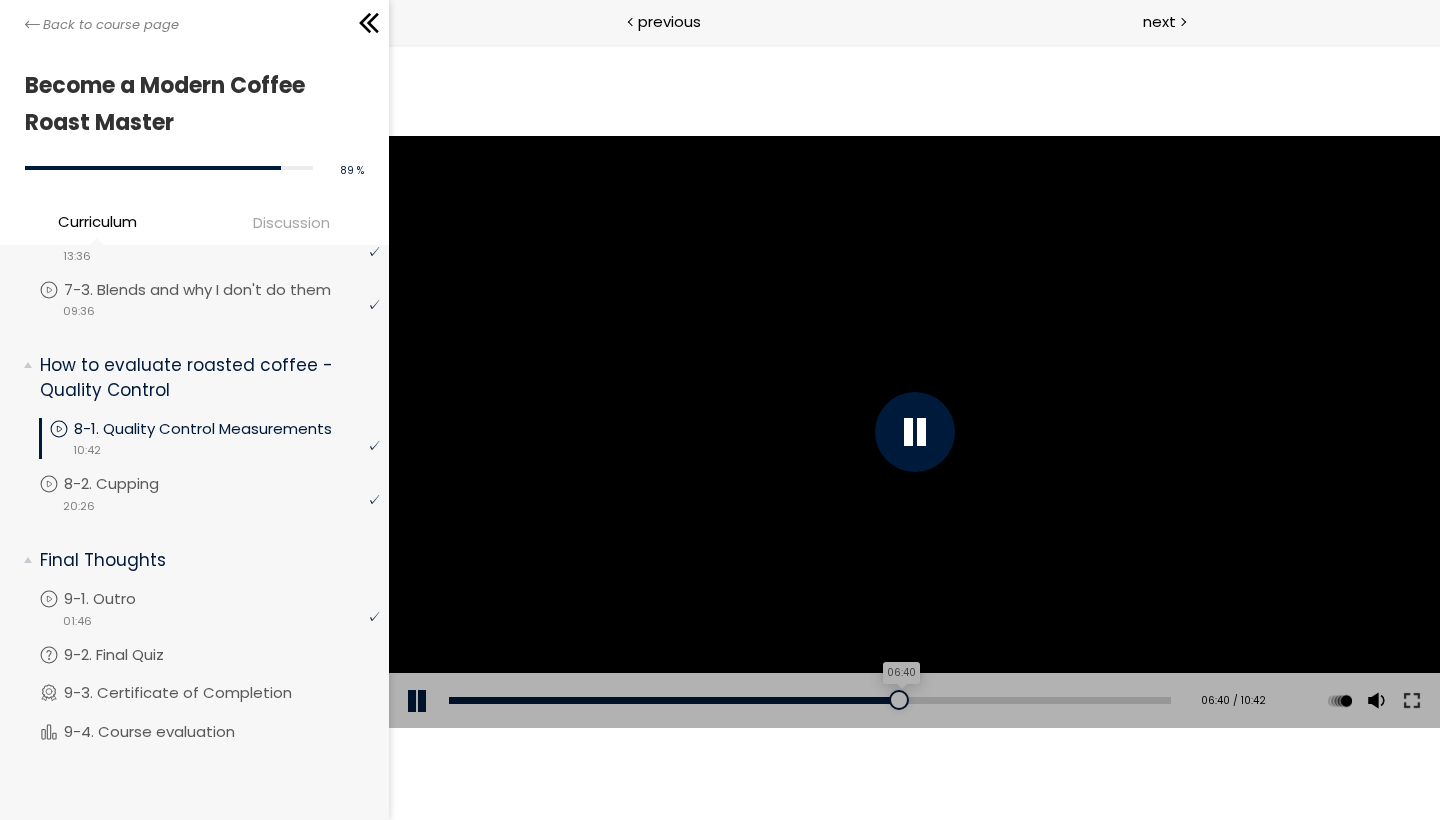 click at bounding box center [898, 700] 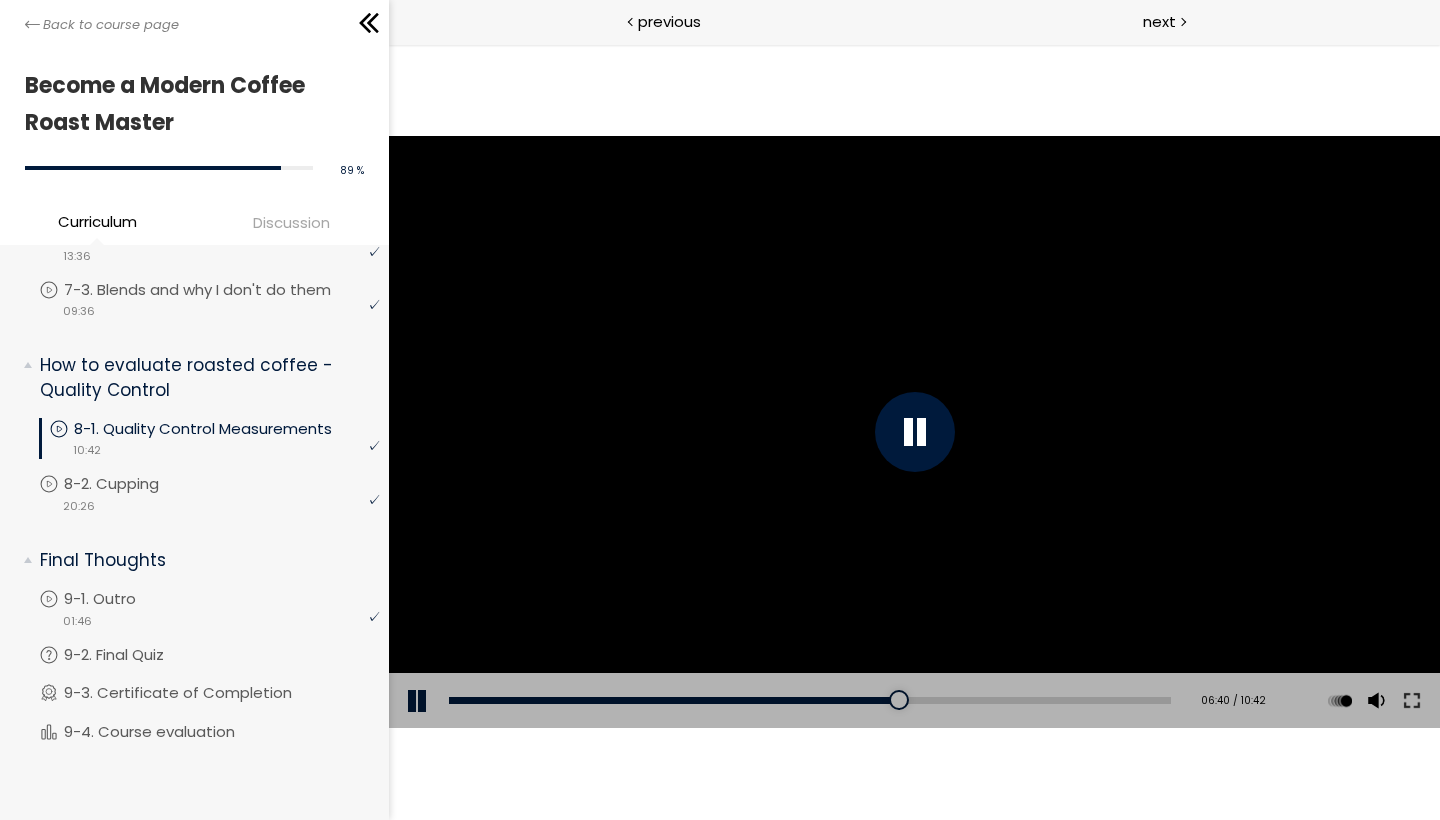 click on "Add chapter
06:54" at bounding box center [809, 701] 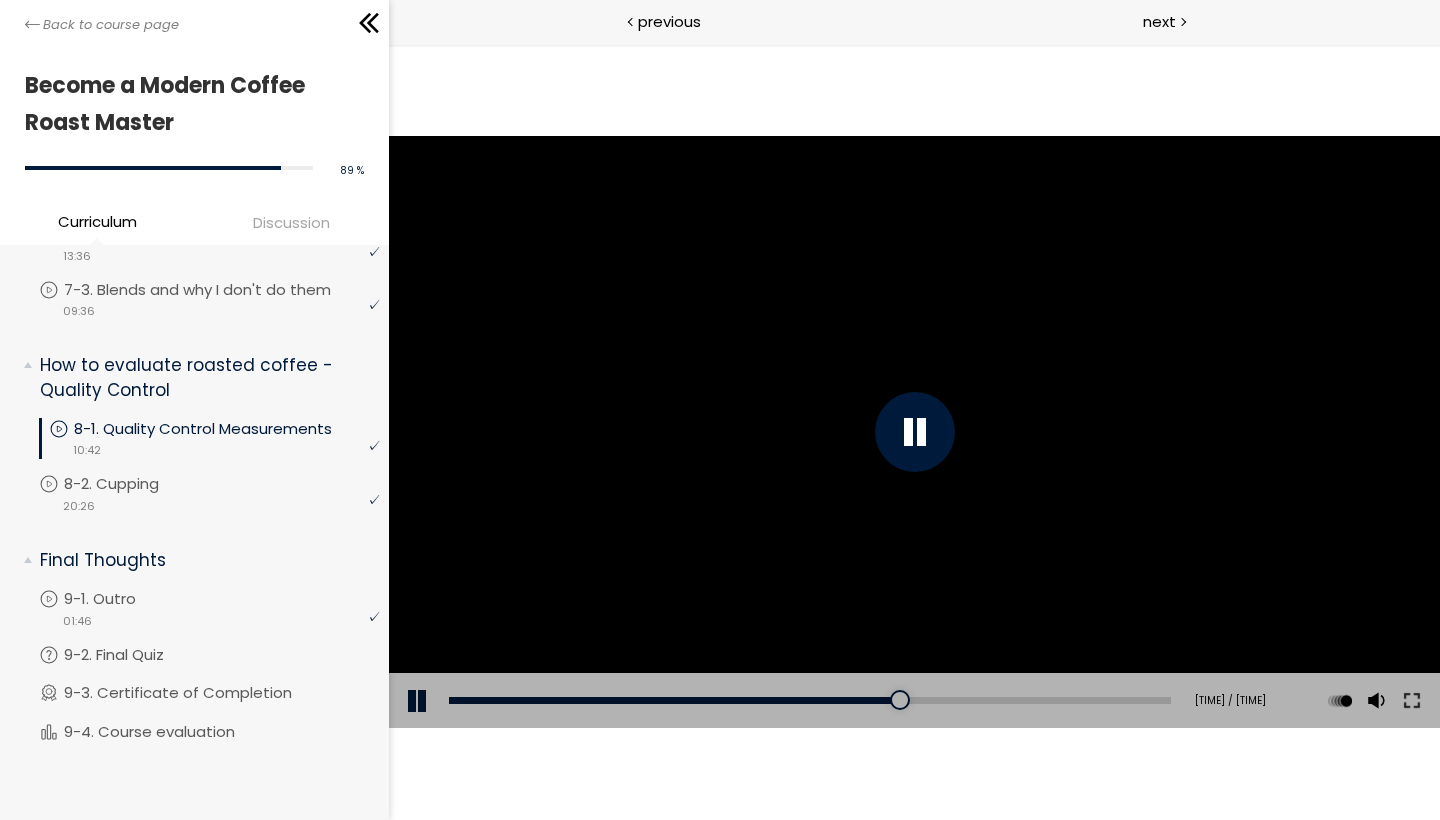 click on "Add chapter
06:58" at bounding box center [809, 701] 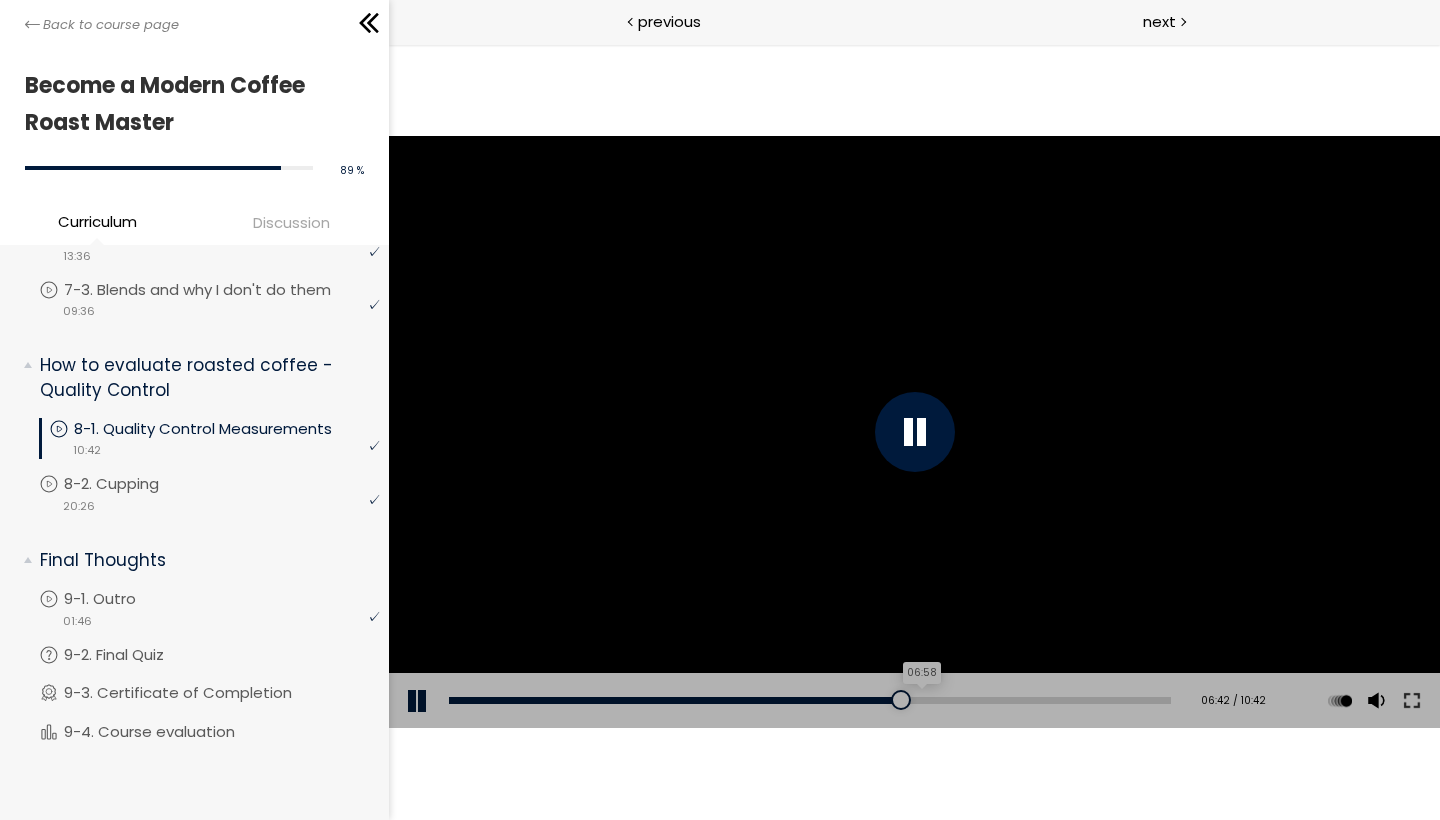 click on "06:58" at bounding box center (809, 700) 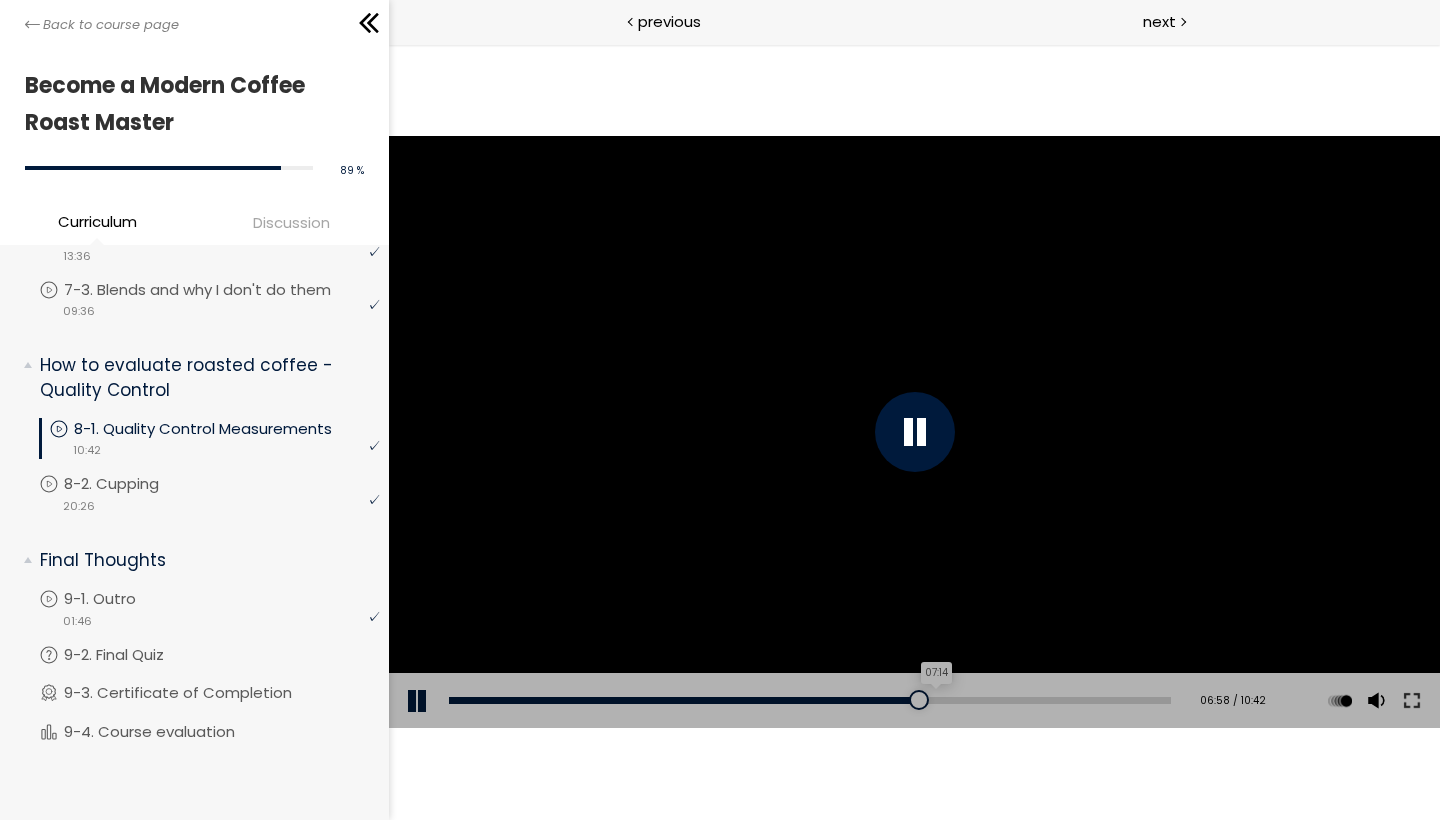 click on "07:14" at bounding box center [809, 700] 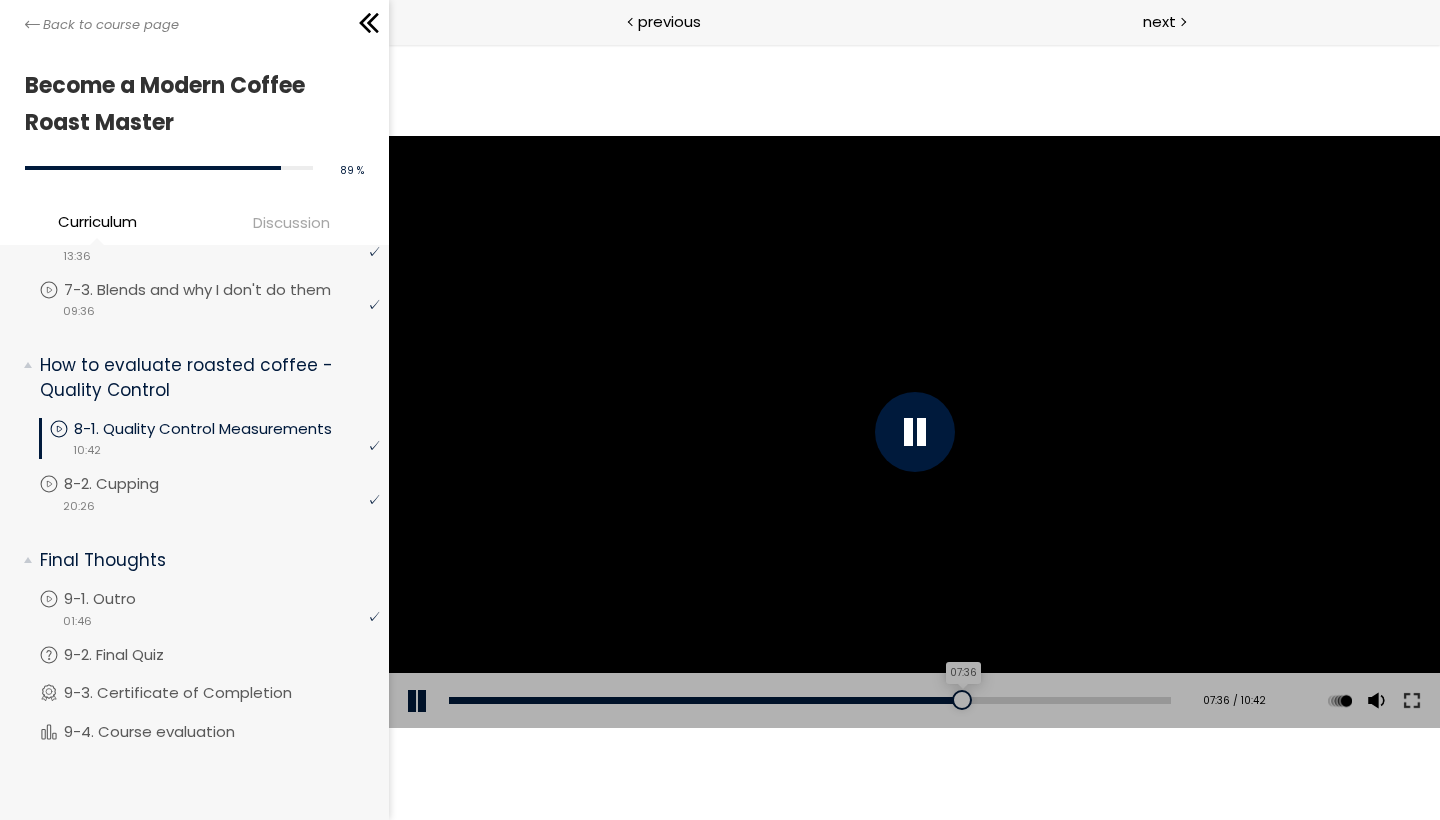 click on "07:36" at bounding box center (809, 700) 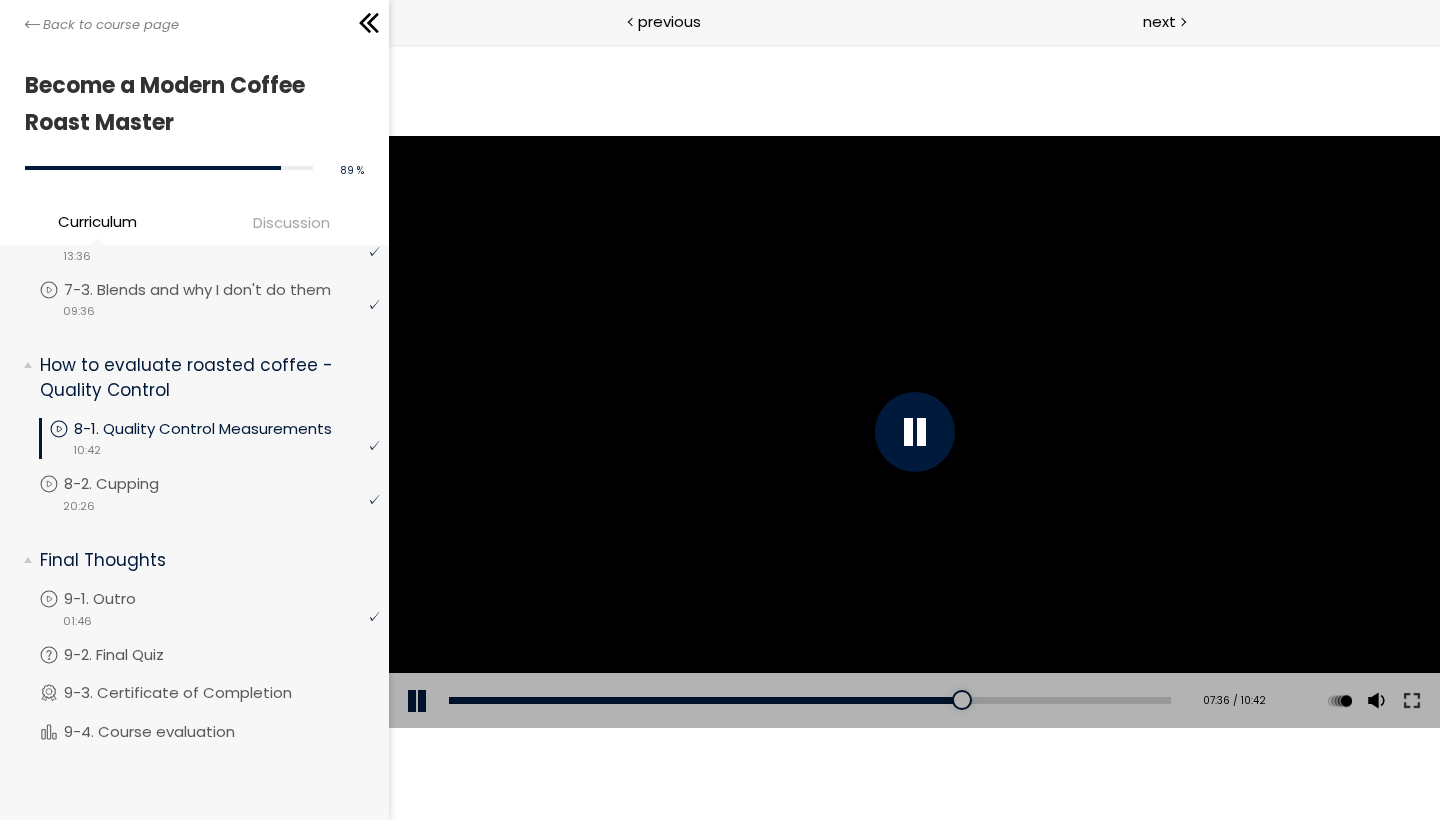 click on "Add chapter
07:36" at bounding box center (809, 701) 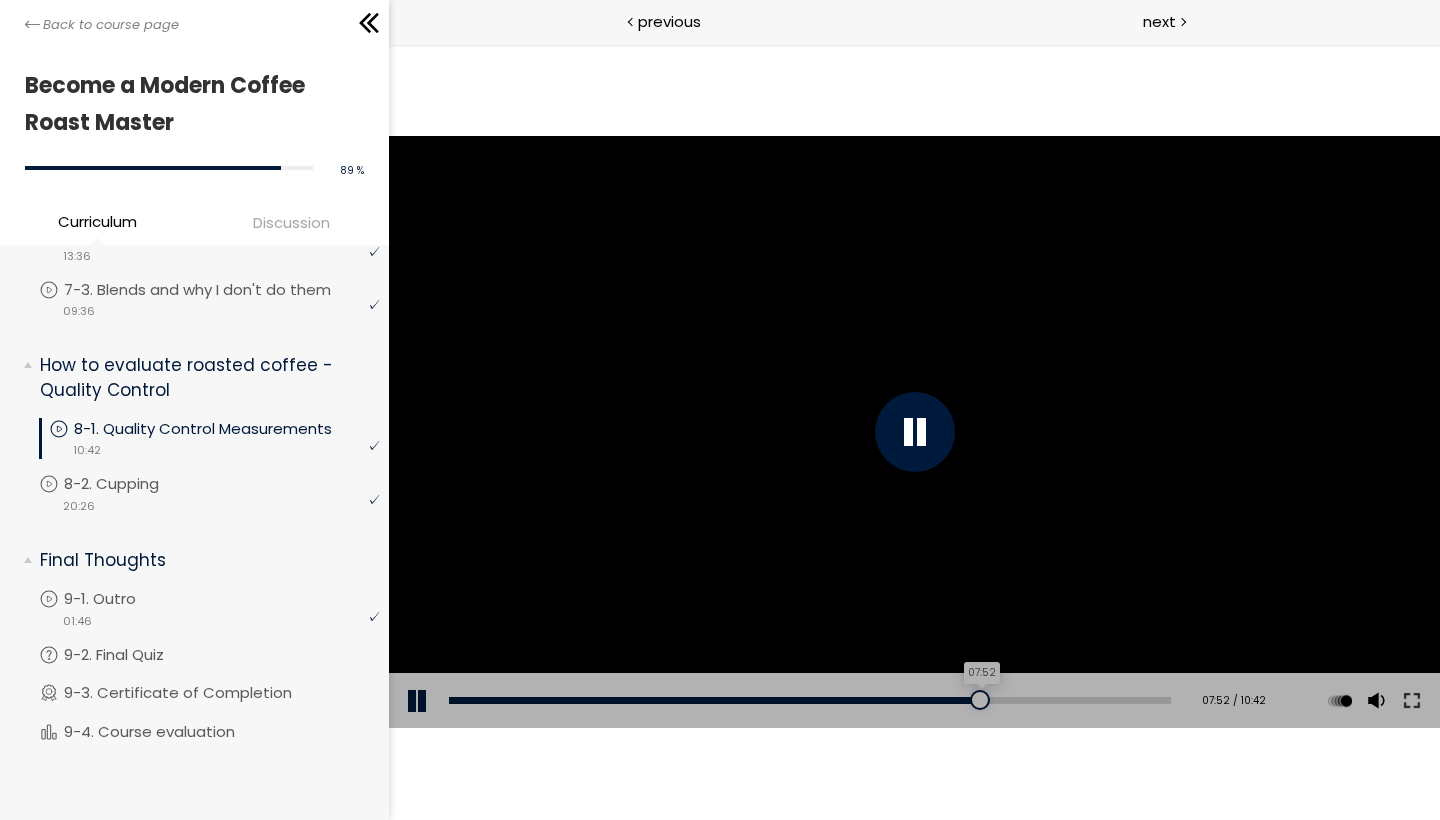 click on "07:52" at bounding box center (809, 700) 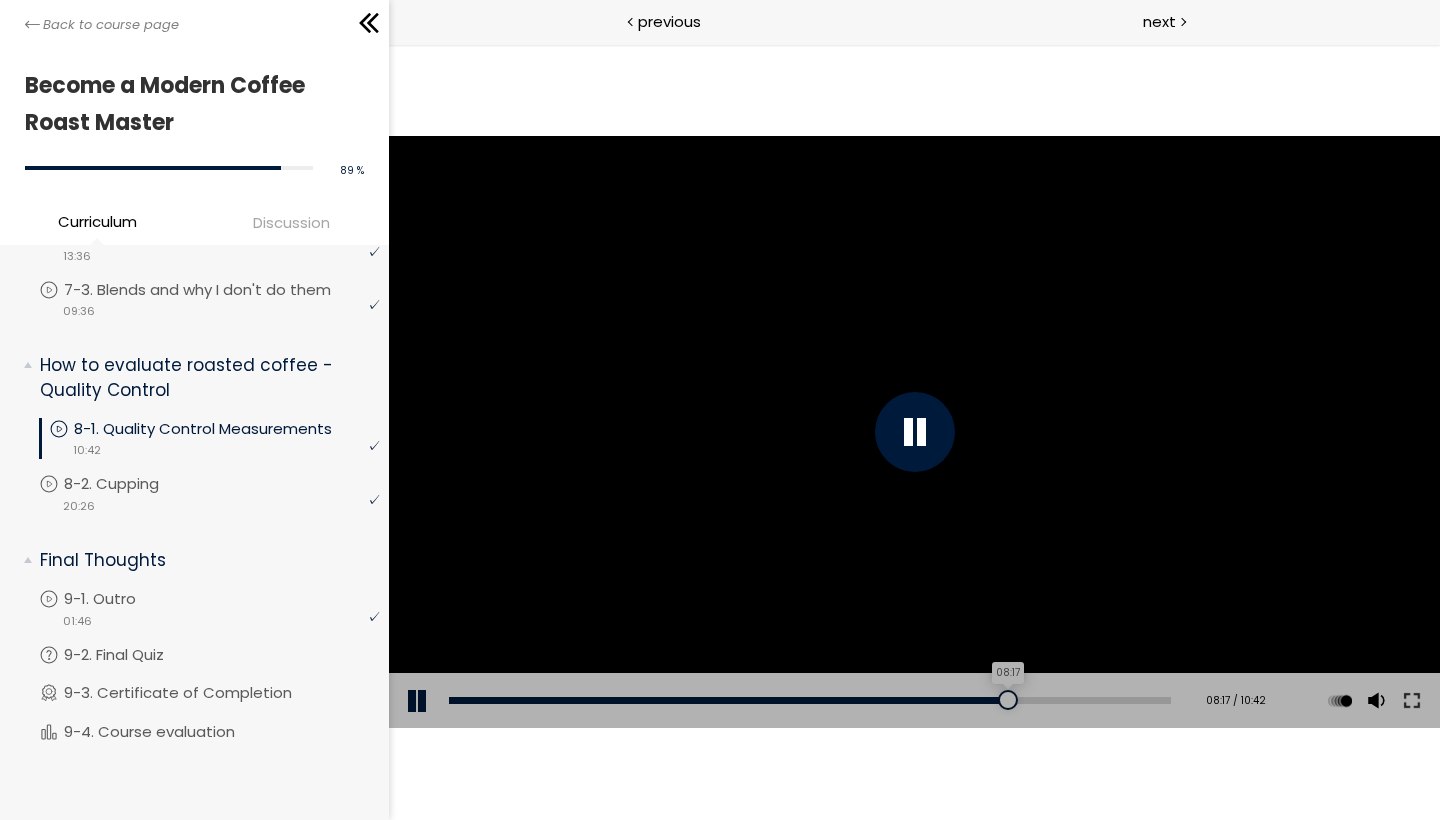click on "08:17" at bounding box center (809, 700) 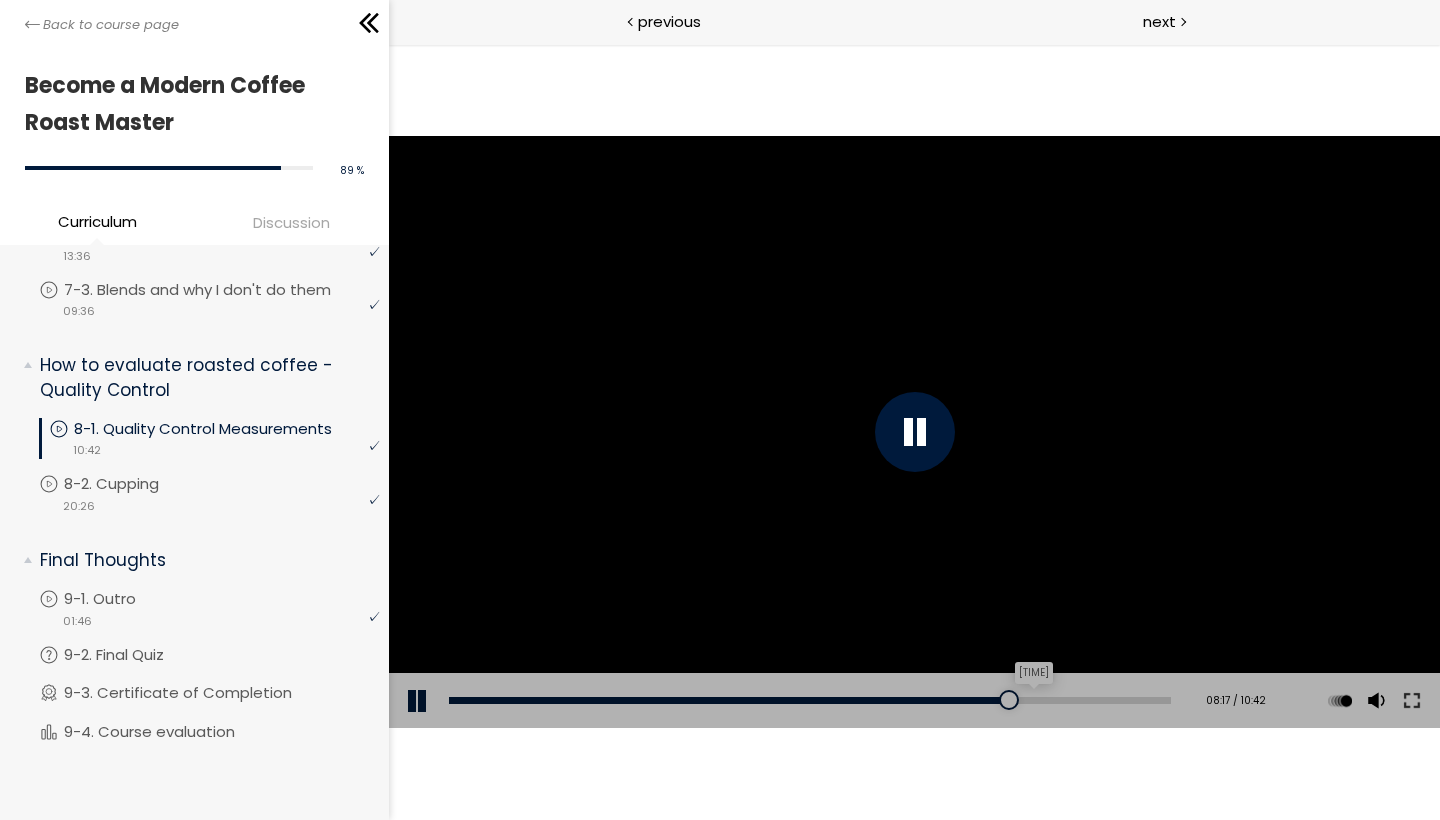 click on "08:37" at bounding box center (809, 700) 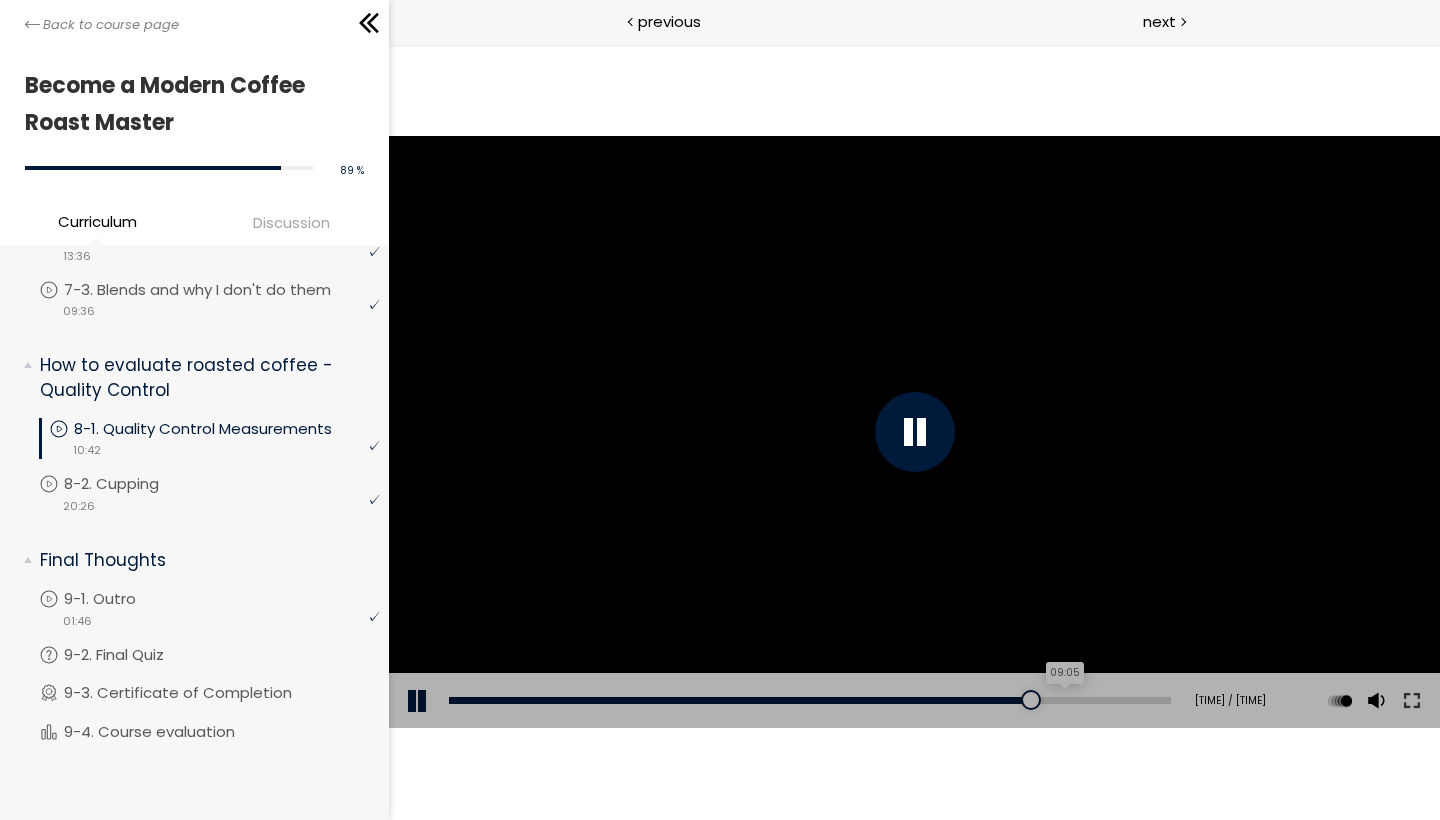 click on "09:05" at bounding box center [809, 700] 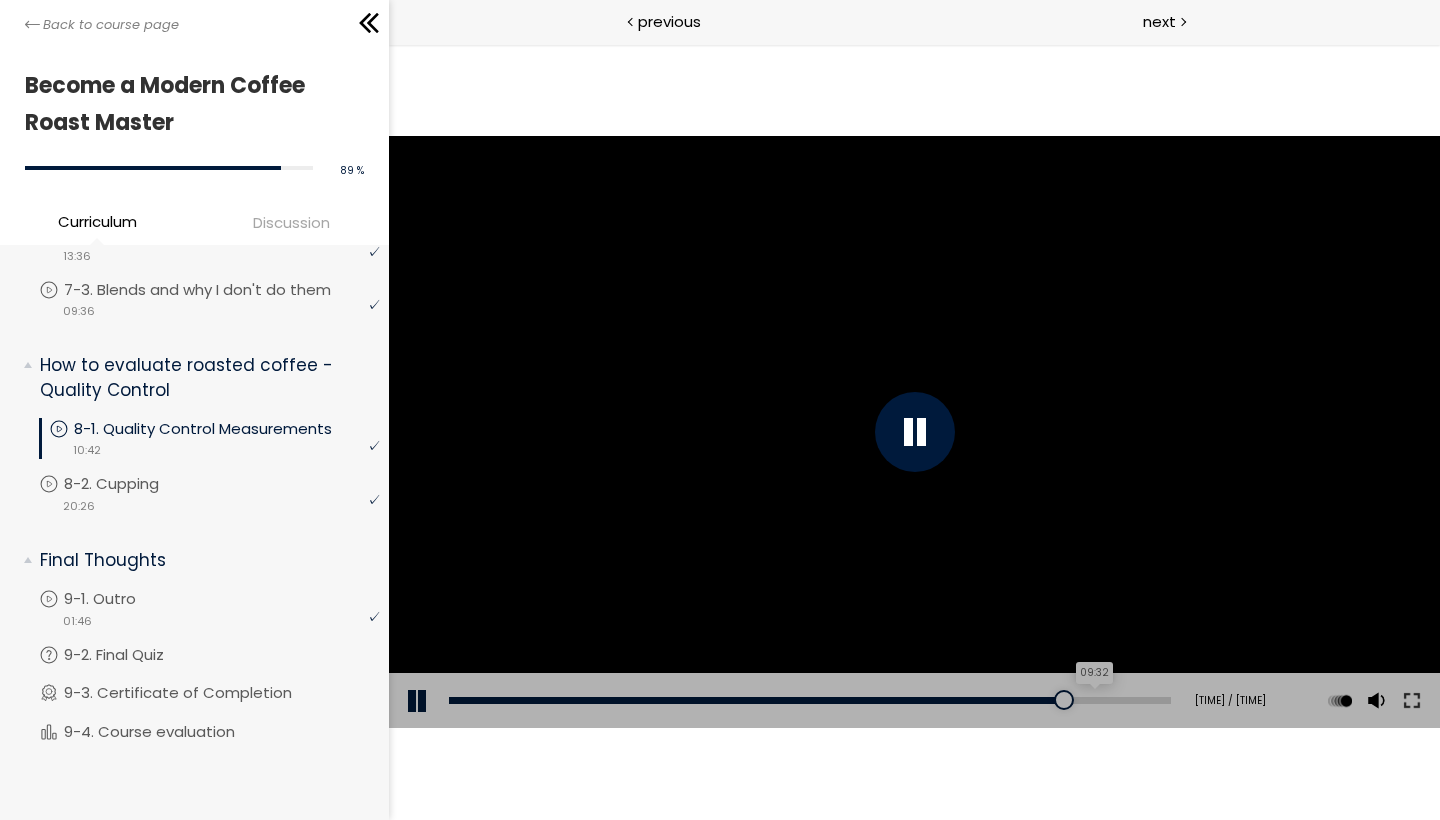 click on "09:32" at bounding box center [809, 700] 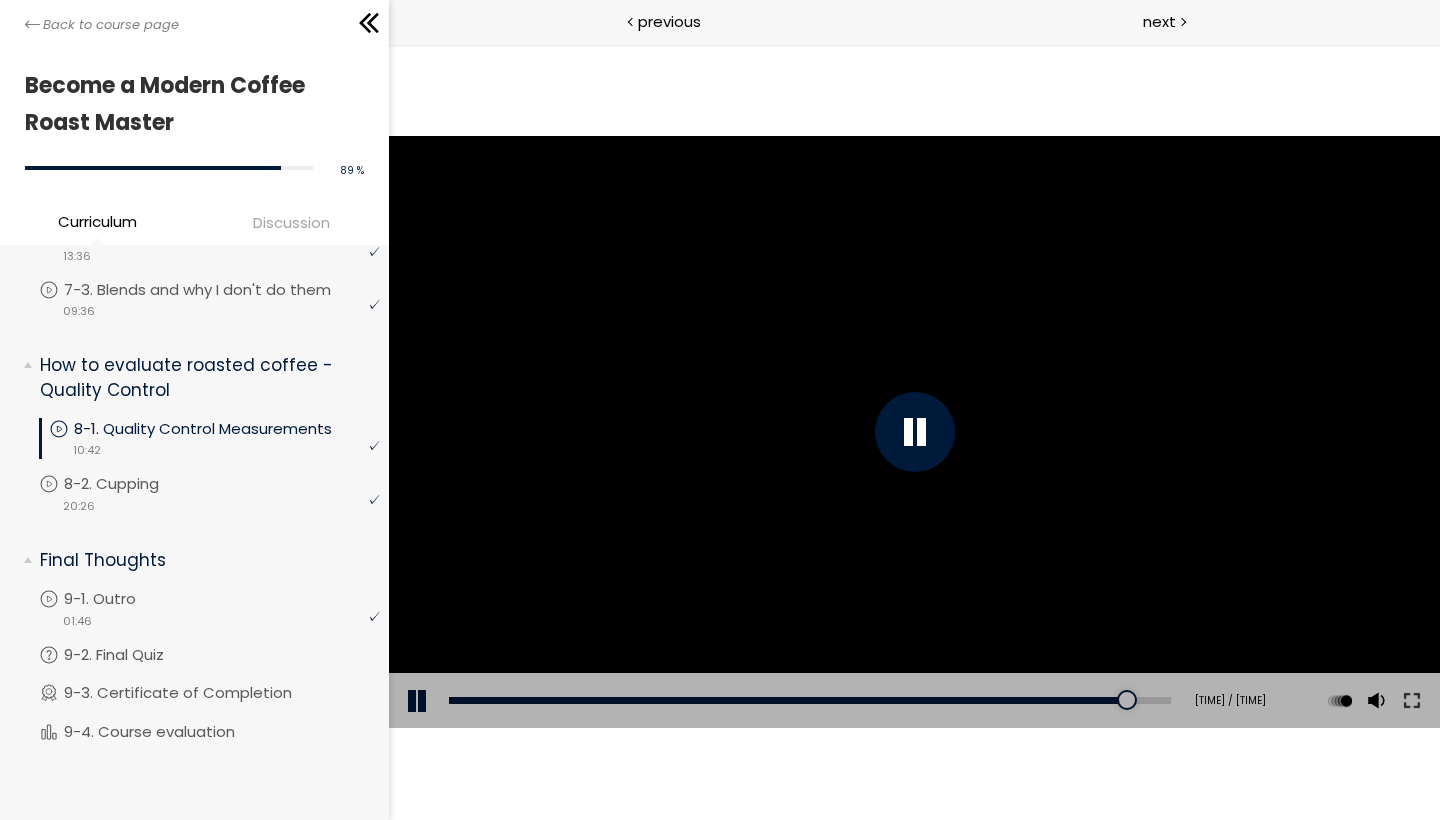 click on "[correction notice]  "the finer you go on a grinder, the  lower  the value you will get"                                → "the finer you go on a grinder, the  higher  the value you will get"" at bounding box center (913, 431) 